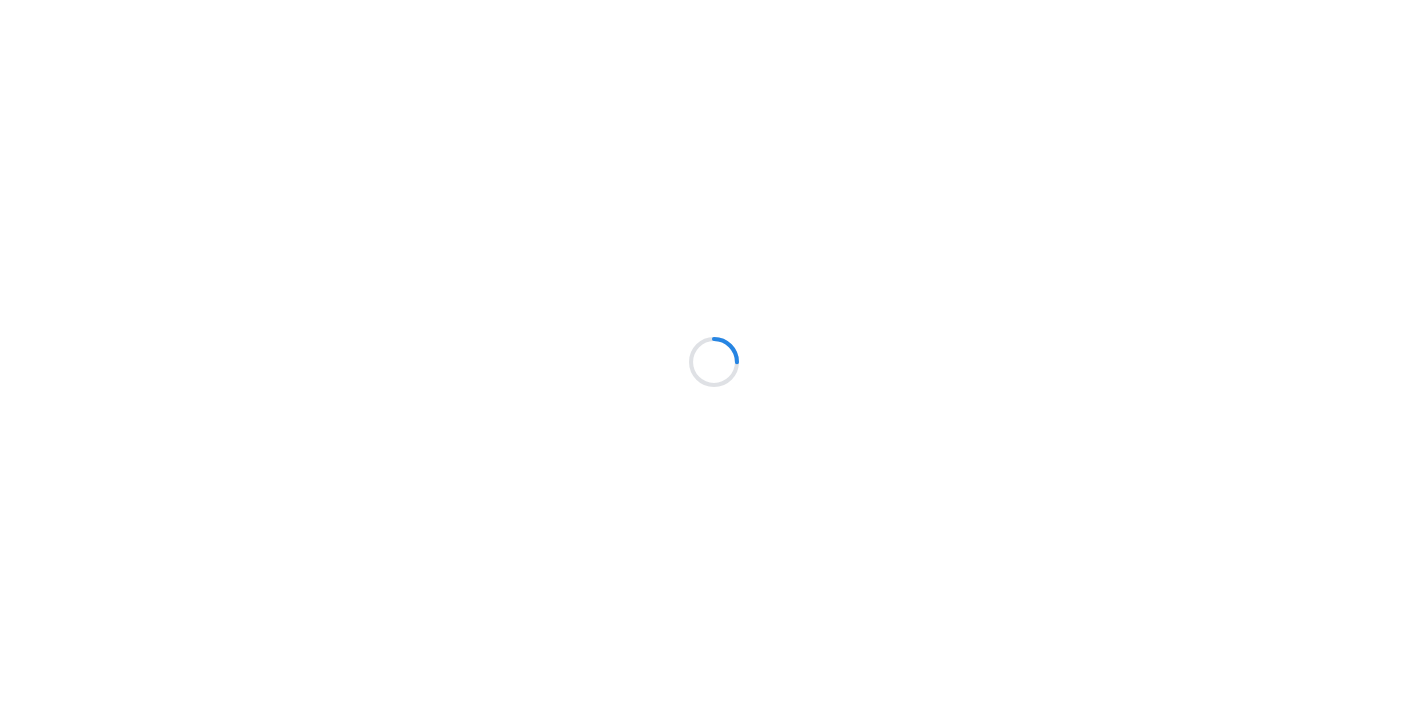 scroll, scrollTop: 0, scrollLeft: 0, axis: both 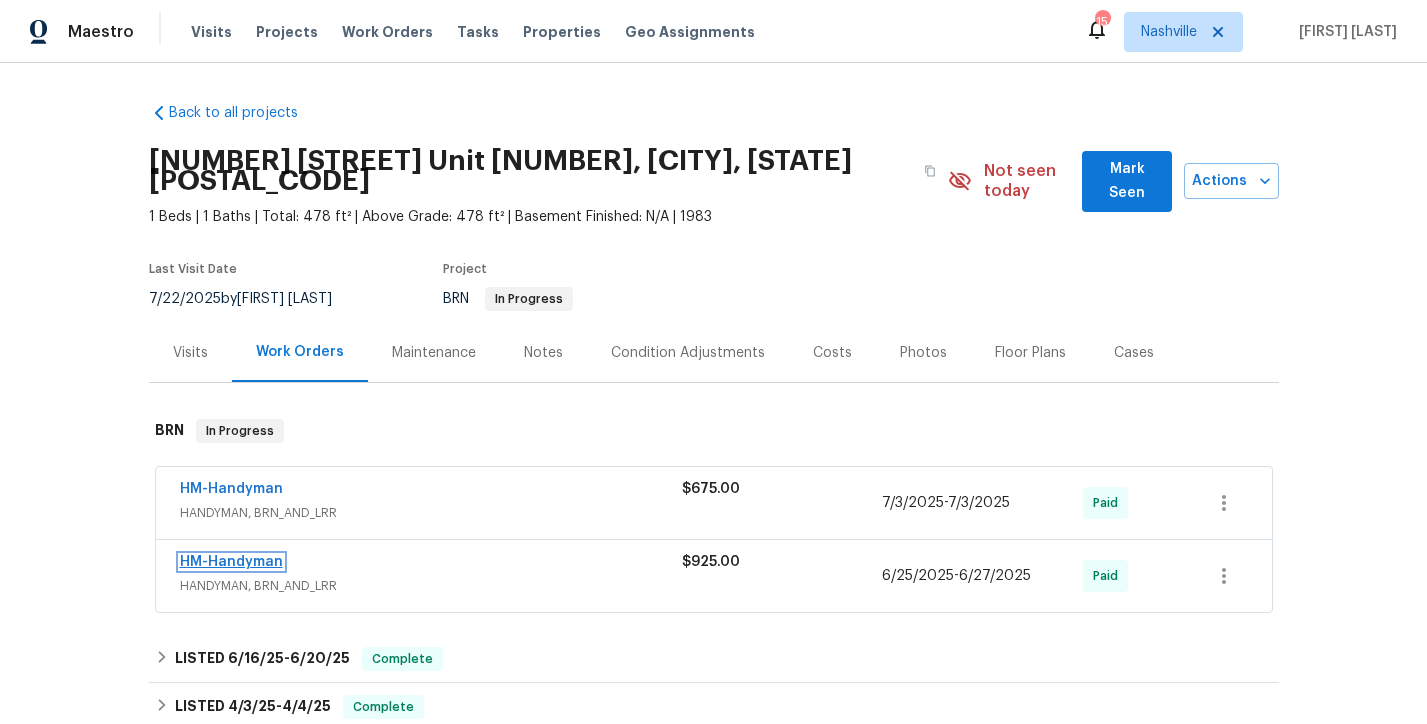 click on "HM-Handyman" at bounding box center [231, 562] 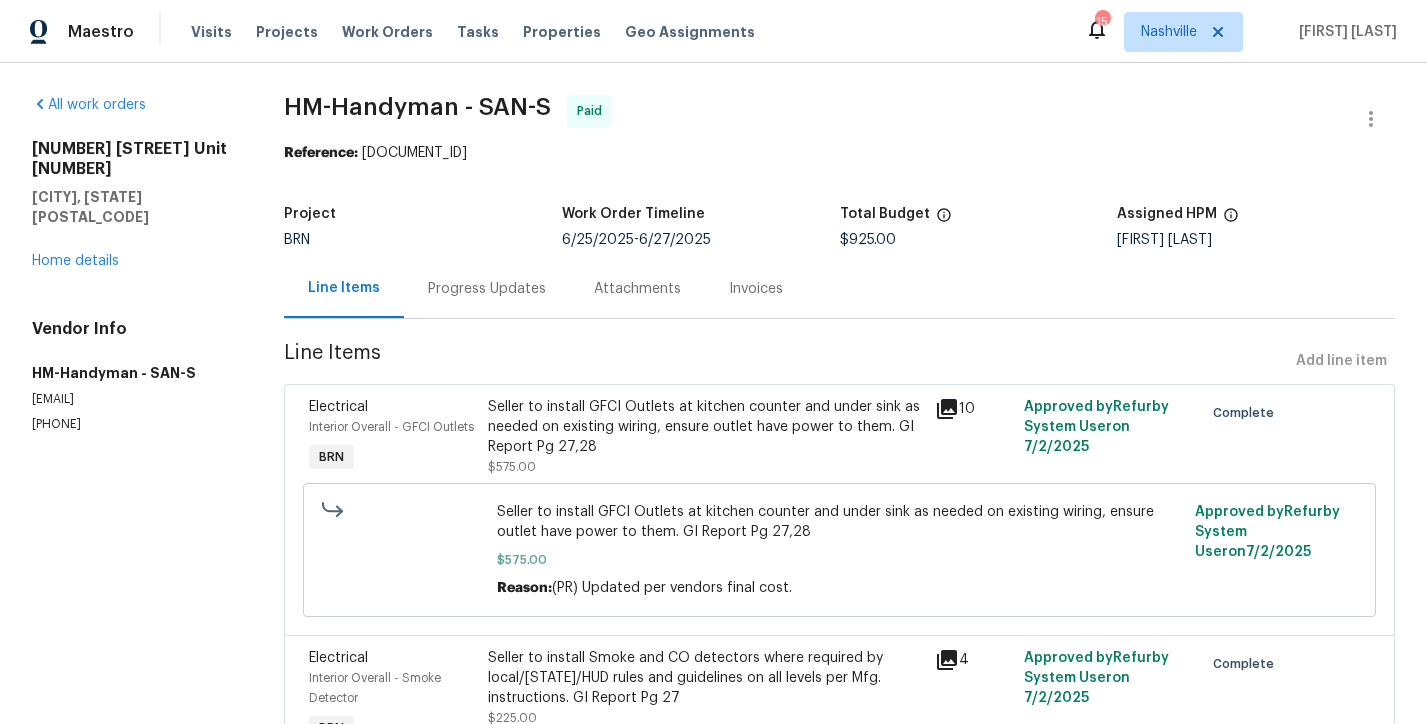 click on "Interior Overall - GFCI Outlets" at bounding box center [392, 427] 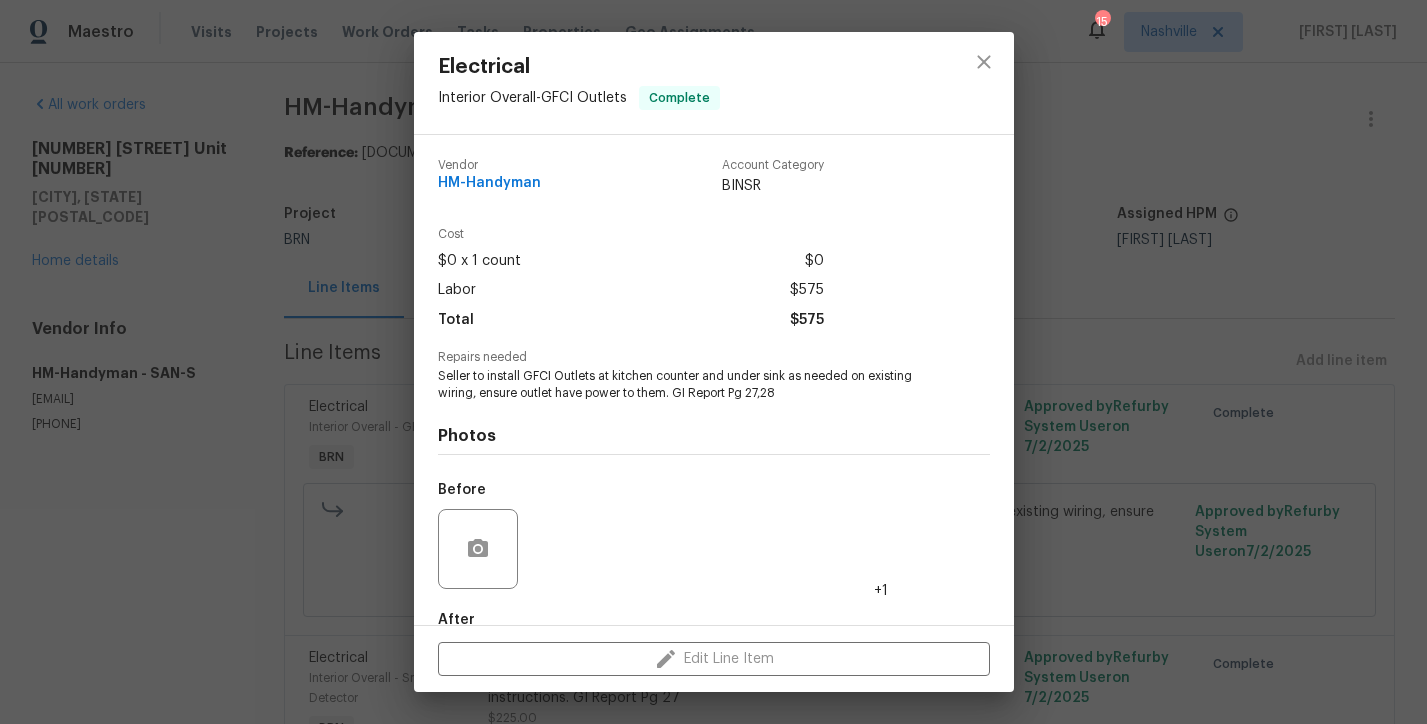 scroll, scrollTop: 114, scrollLeft: 0, axis: vertical 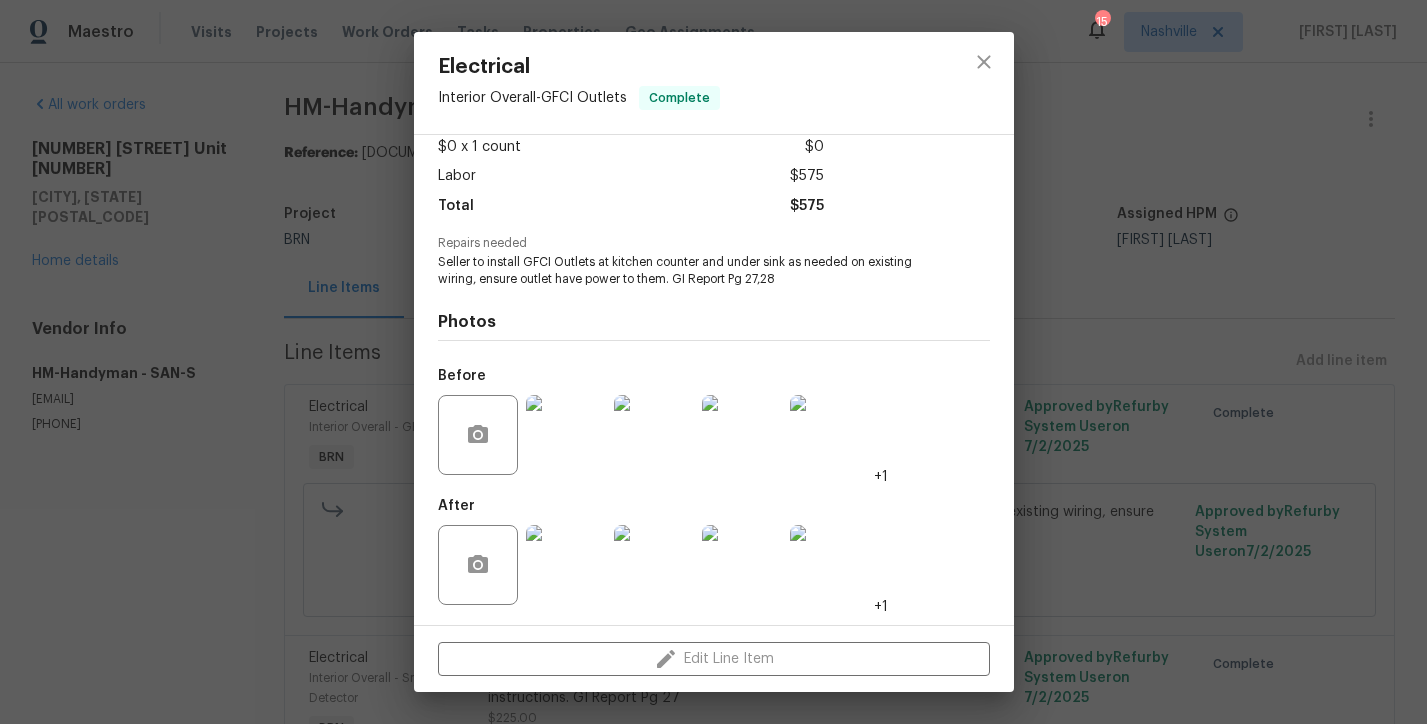 click at bounding box center (566, 435) 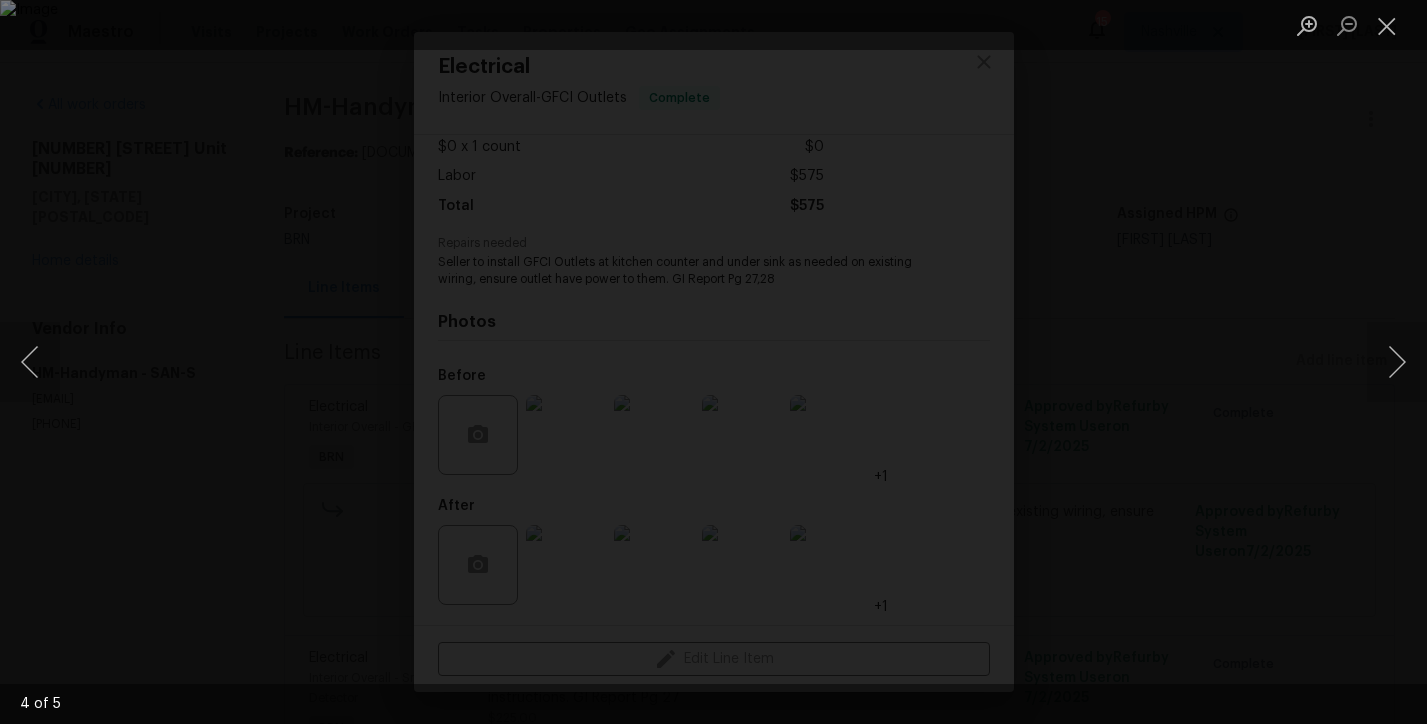 click at bounding box center [713, 362] 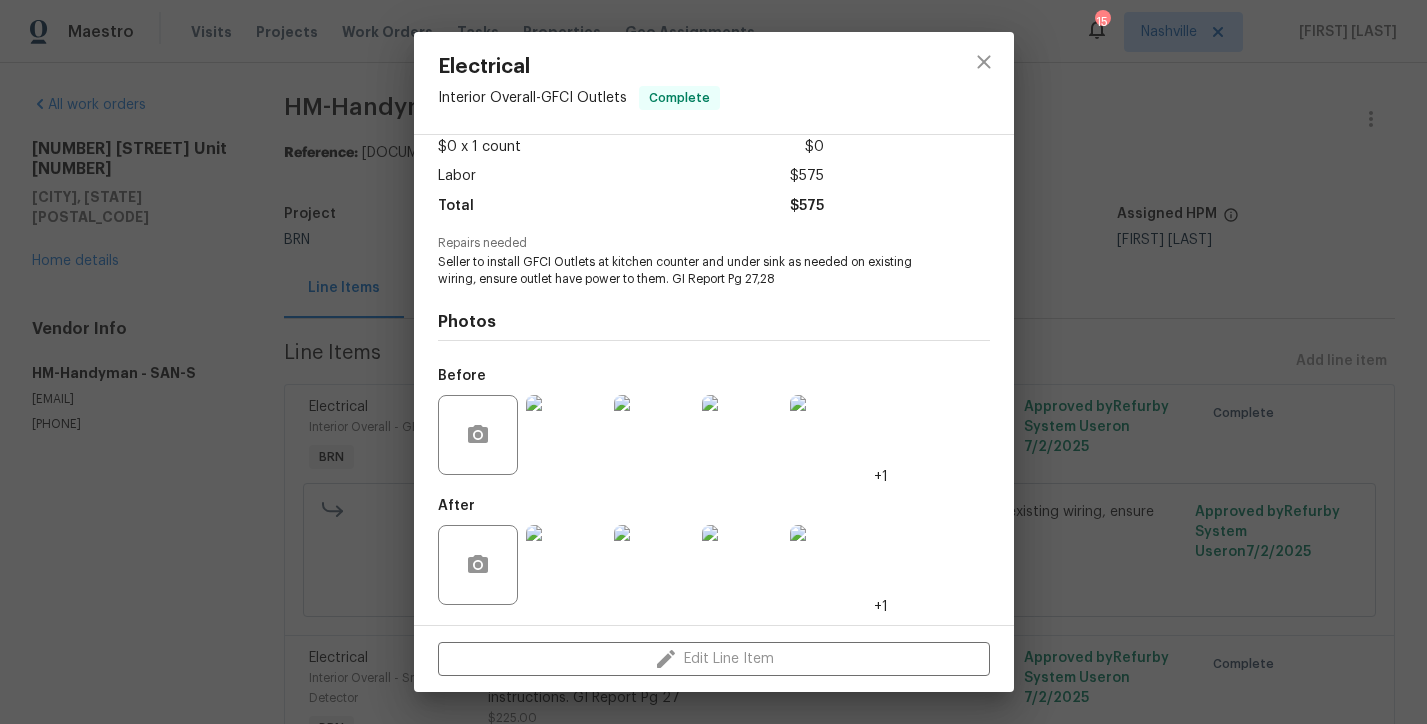 click at bounding box center [566, 565] 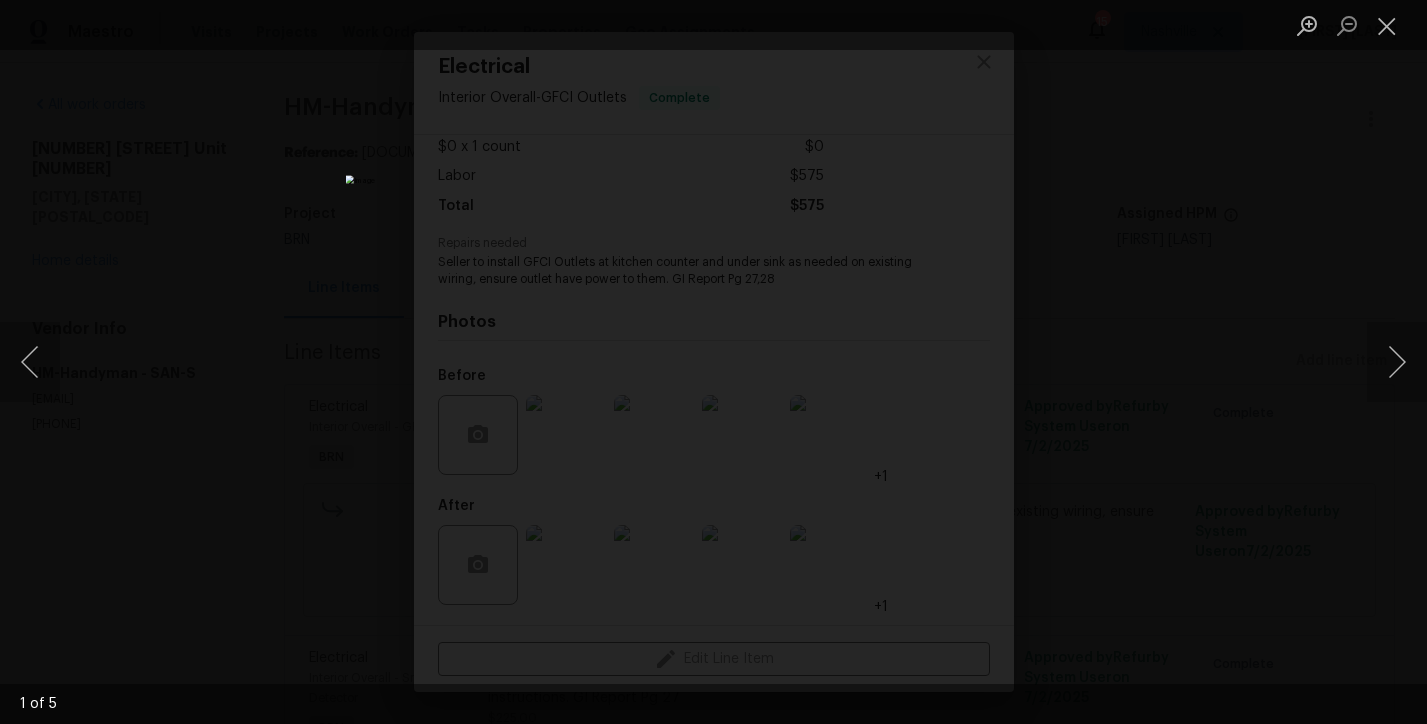 click at bounding box center (713, 362) 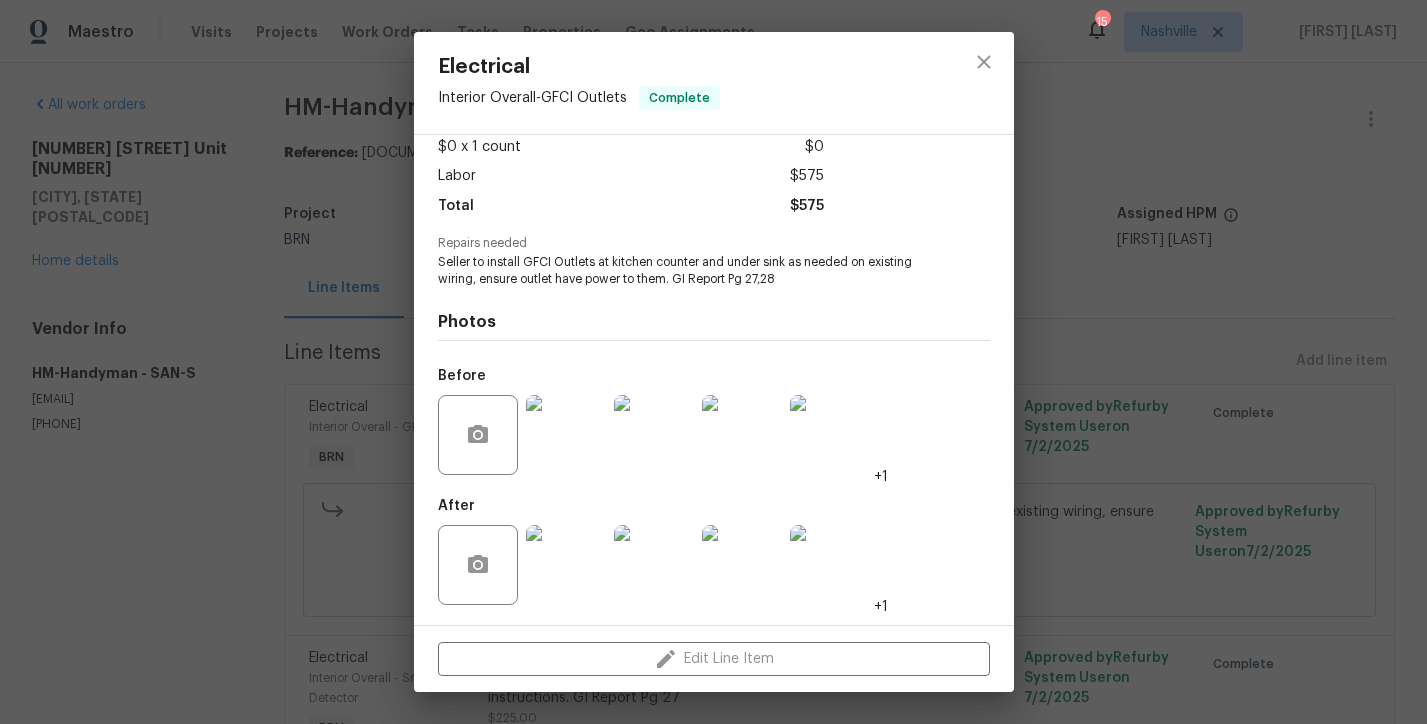 click at bounding box center [566, 435] 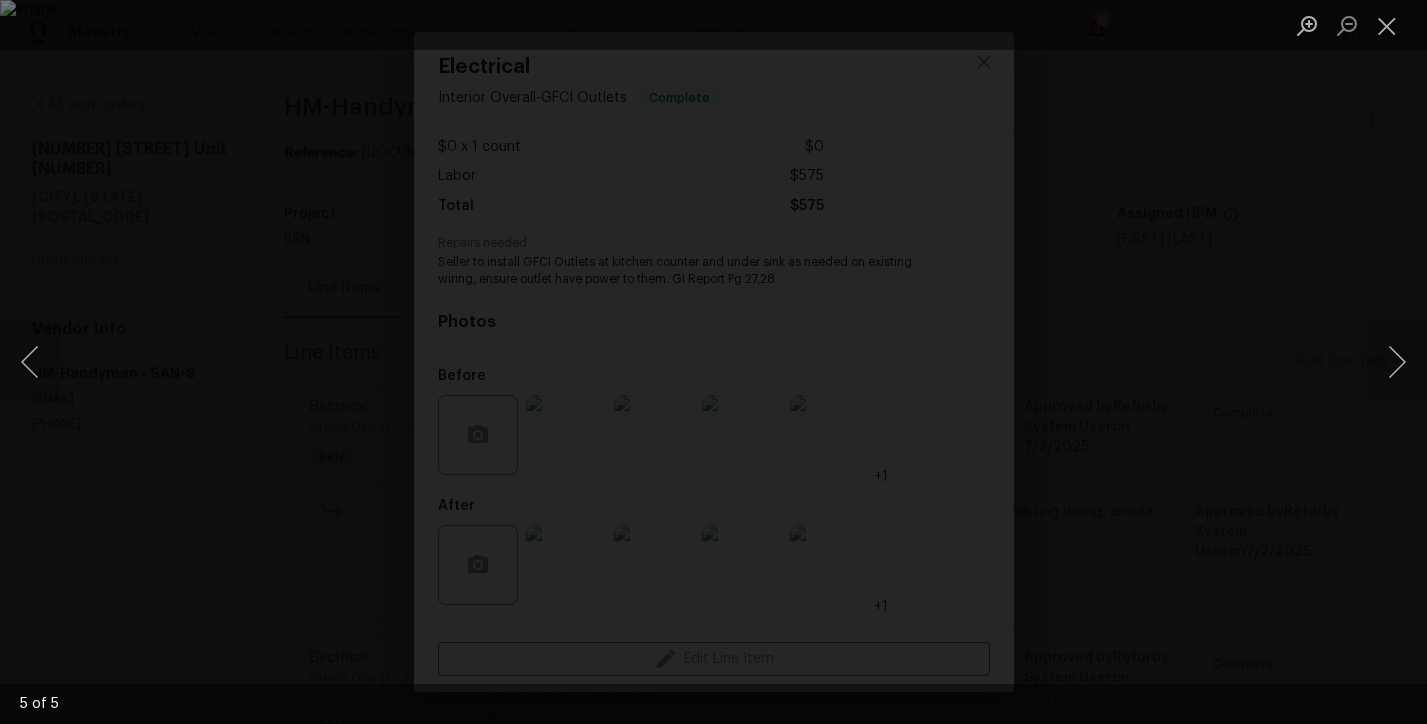 click at bounding box center [713, 362] 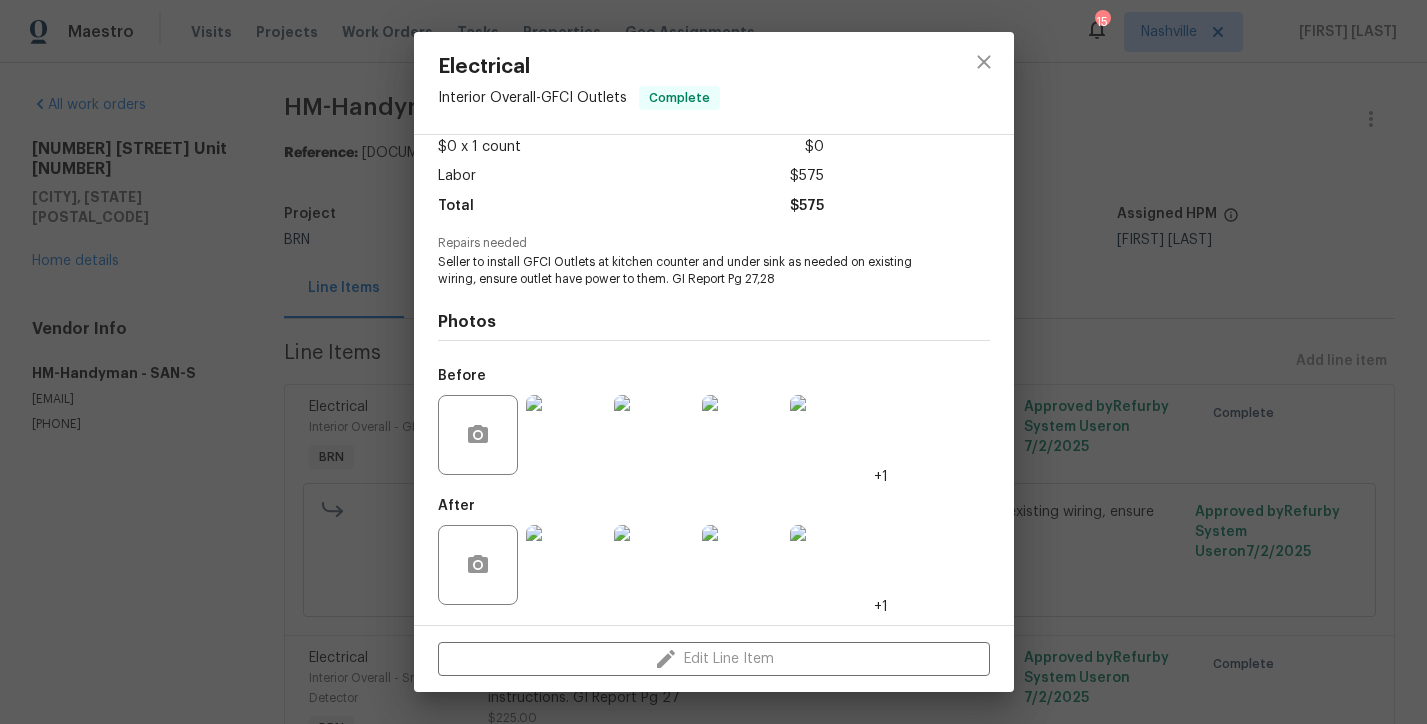 click at bounding box center [566, 565] 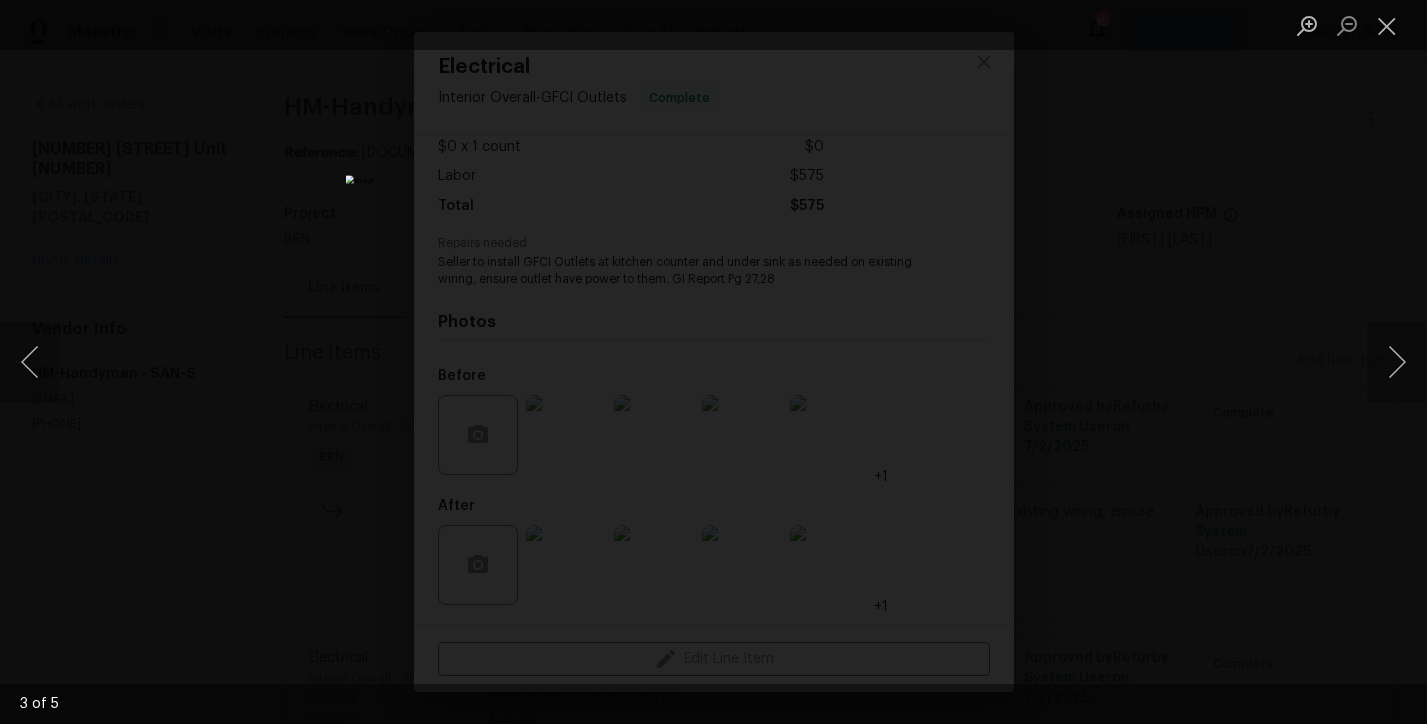click at bounding box center [713, 362] 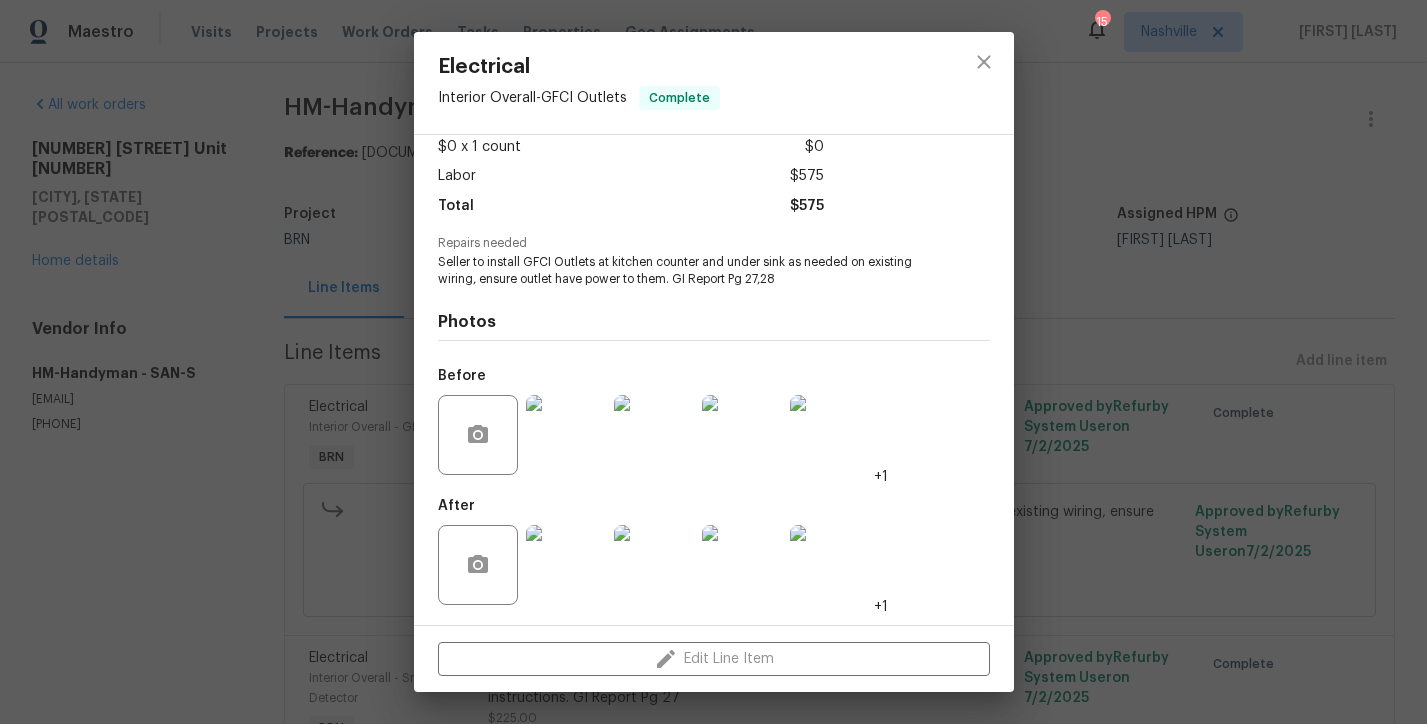 click on "Electrical Interior Overall  -  GFCI Outlets Complete Vendor HM-Handyman Account Category BINSR Cost $0 x 1 count $0 Labor $575 Total $575 Repairs needed Seller to install GFCI Outlets at kitchen counter and under sink as needed on existing wiring, ensure outlet have power to them. GI Report Pg 27,28 Photos Before  +1 After  +1  Edit Line Item" at bounding box center [713, 362] 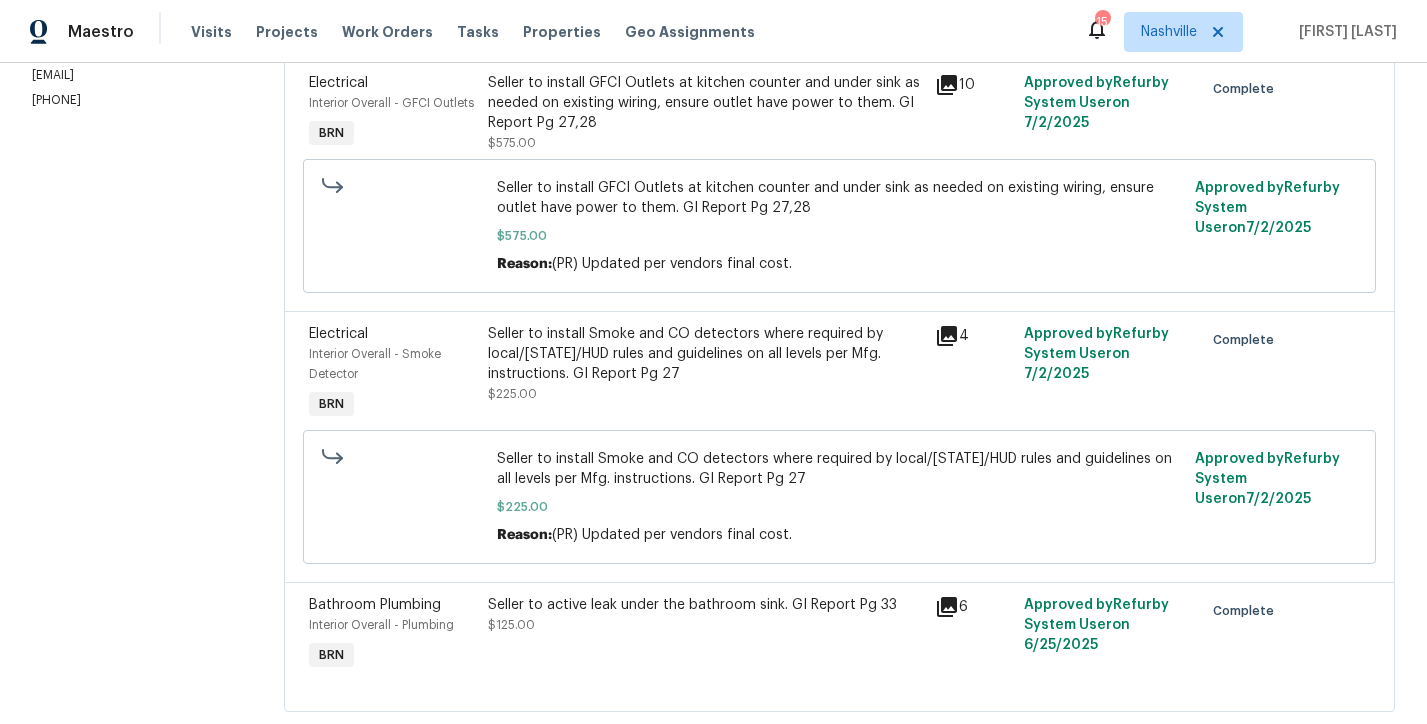 scroll, scrollTop: 391, scrollLeft: 0, axis: vertical 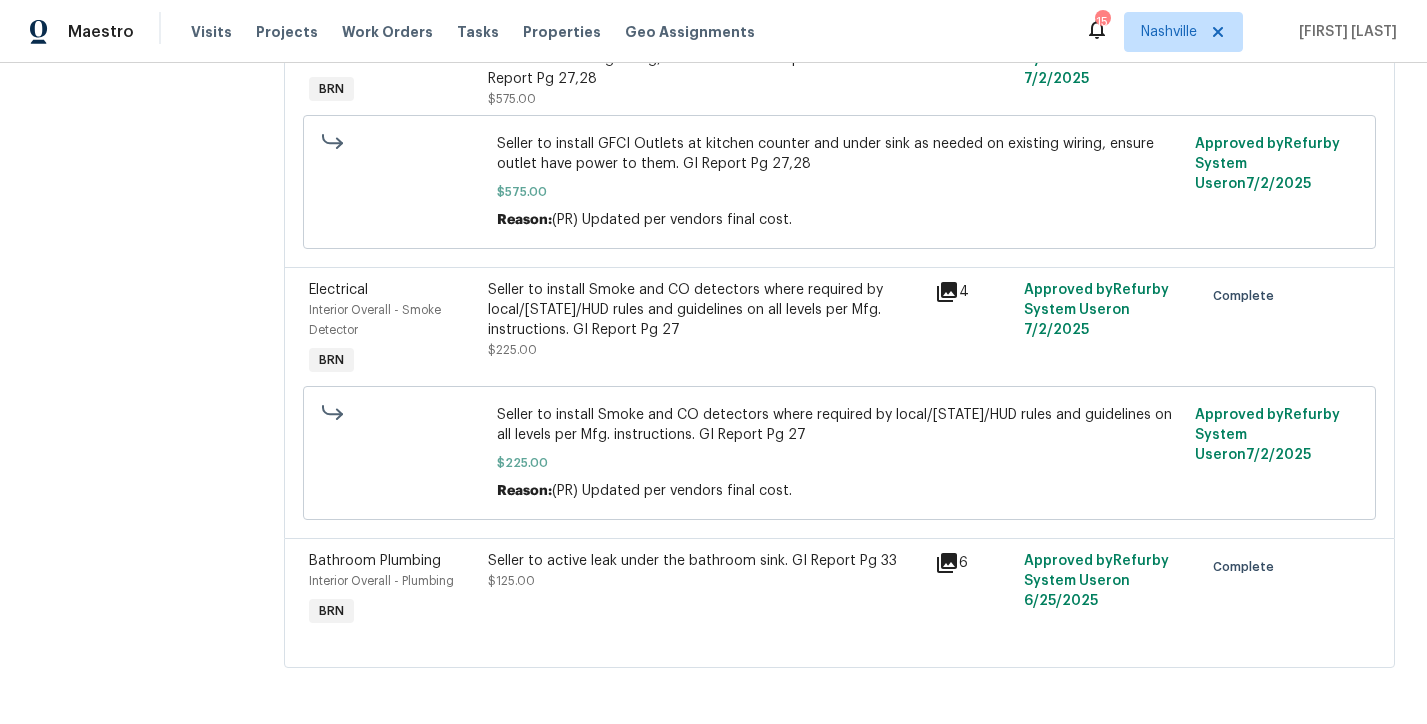 click on "Electrical Interior Overall - Smoke Detector BRN" at bounding box center (392, 330) 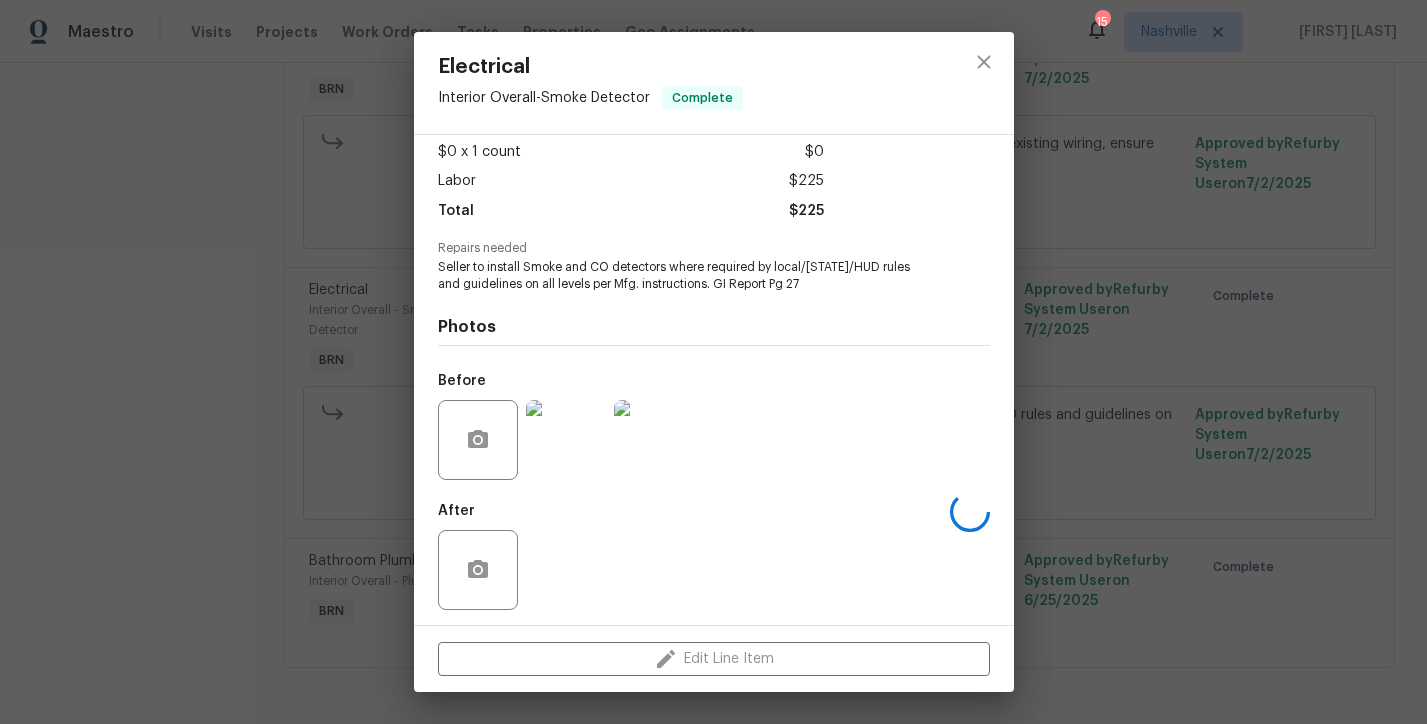 scroll, scrollTop: 114, scrollLeft: 0, axis: vertical 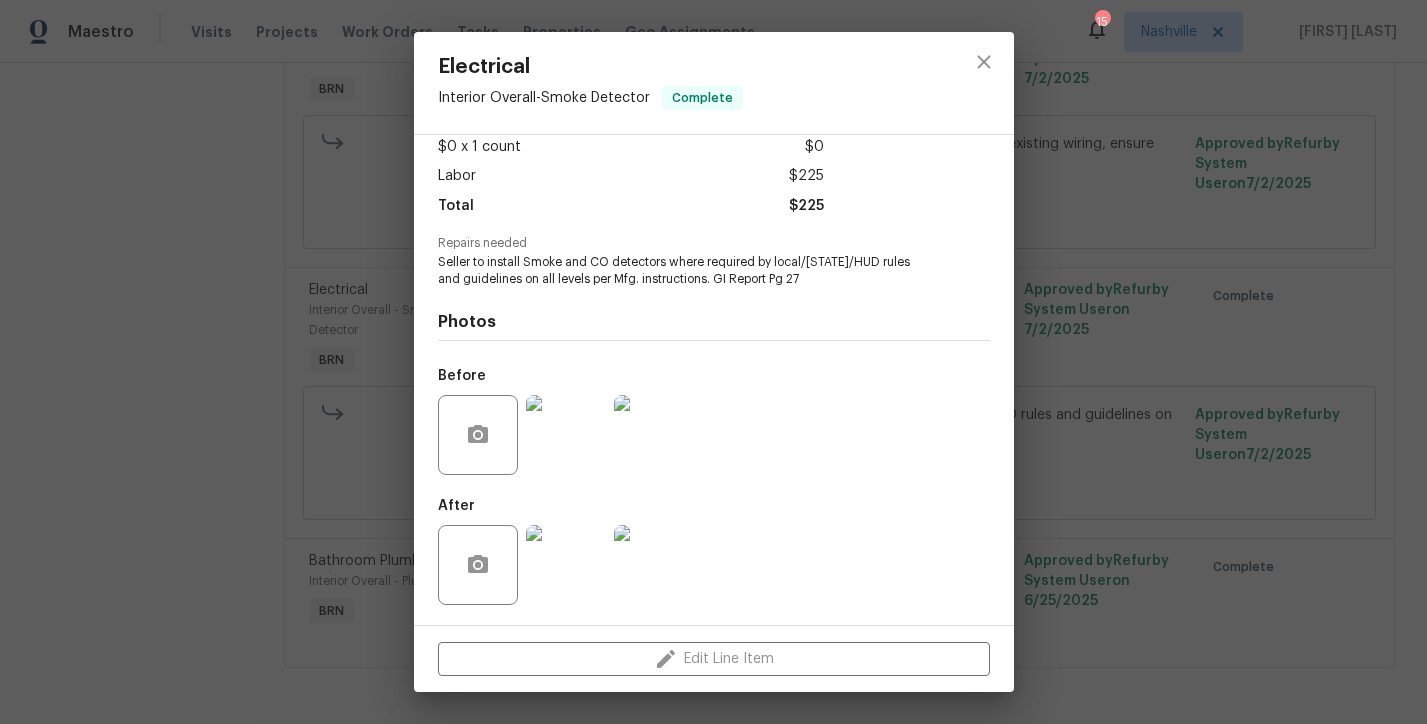 click at bounding box center [566, 565] 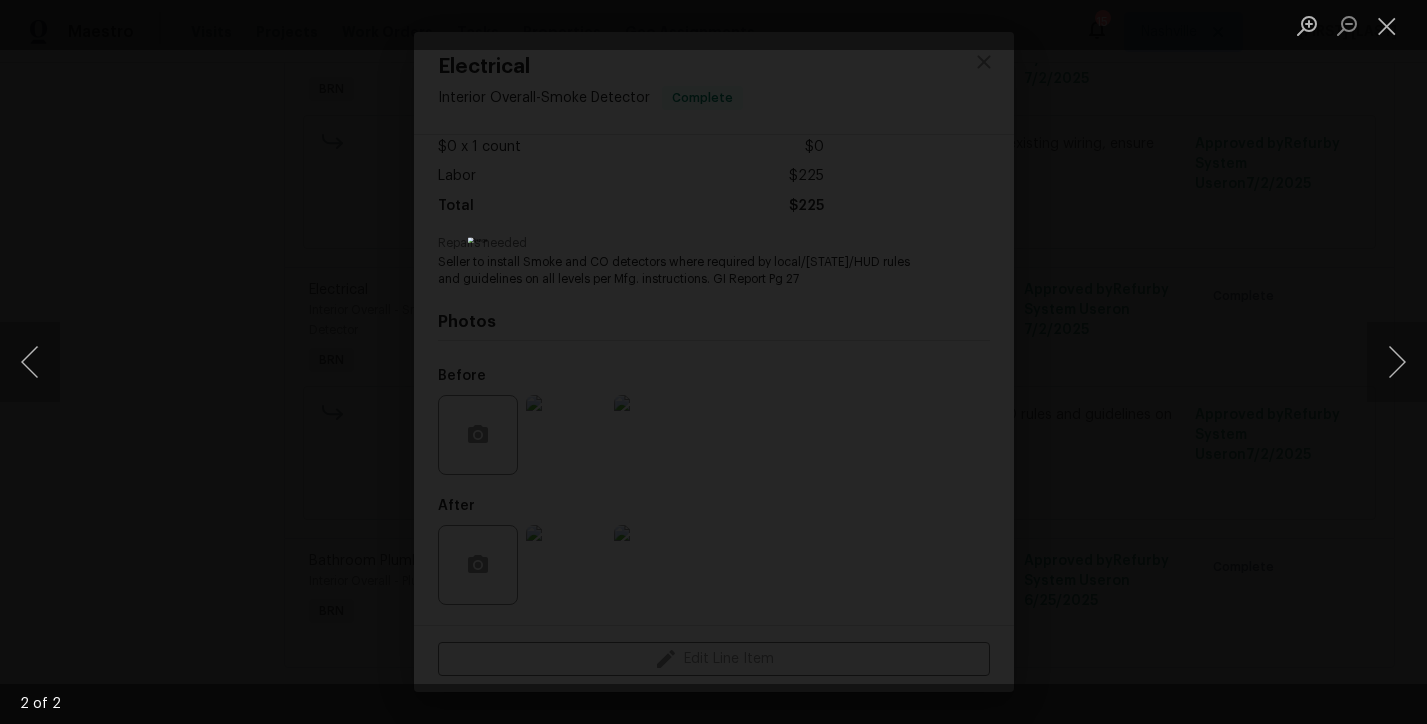click at bounding box center [713, 362] 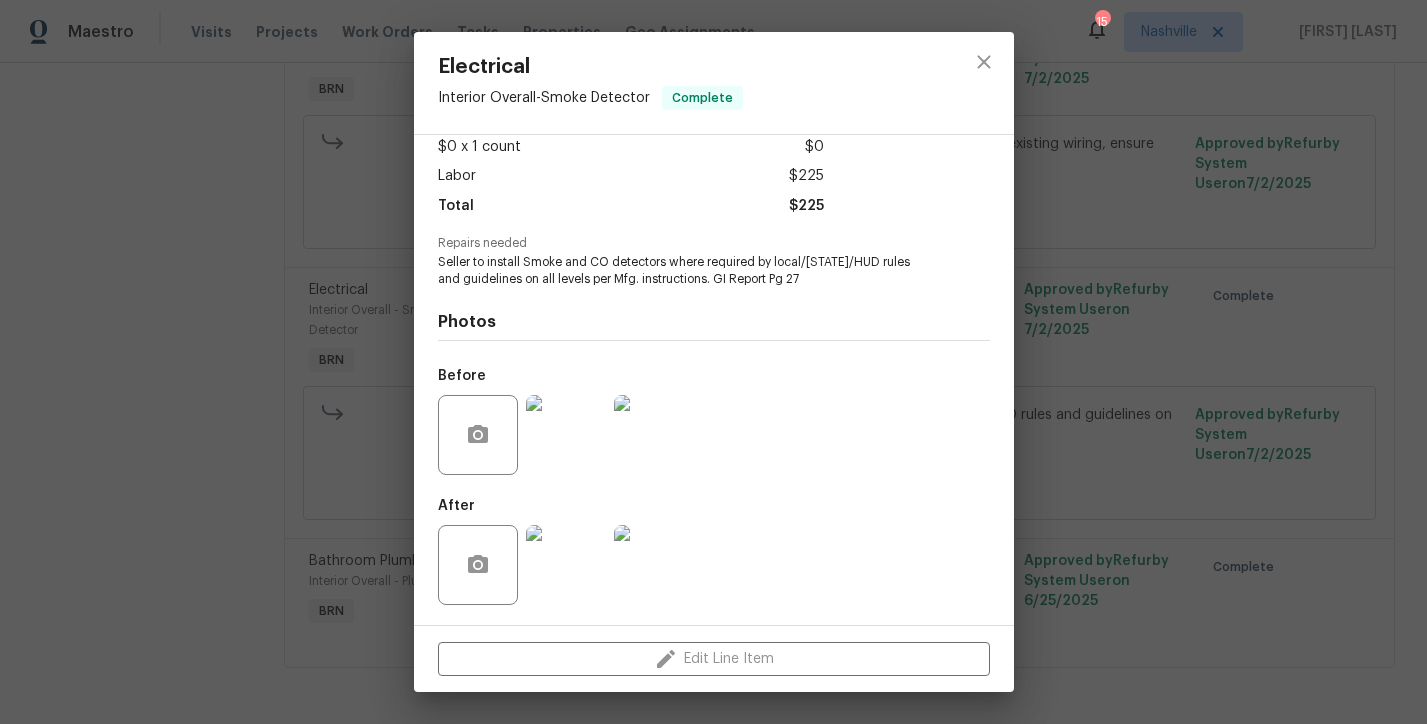click on "Electrical Interior Overall  -  Smoke Detector Complete Vendor HM-Handyman Account Category BINSR Cost $0 x 1 count $0 Labor $225 Total $225 Repairs needed Seller to install  Smoke and CO detectors where required  by local/State/HUD rules and guidelines on all levels per Mfg. instructions. GI Report Pg 27 Photos Before After  Edit Line Item" at bounding box center (713, 362) 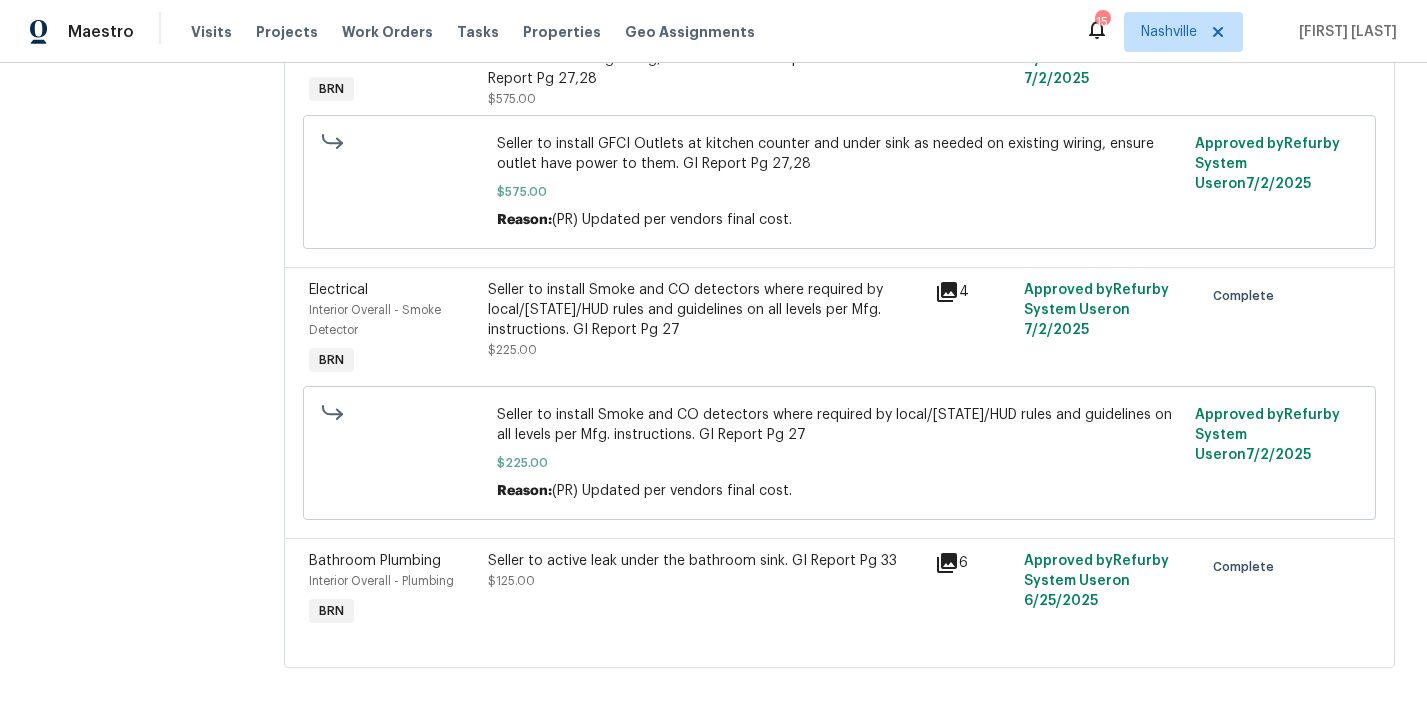 scroll, scrollTop: 391, scrollLeft: 0, axis: vertical 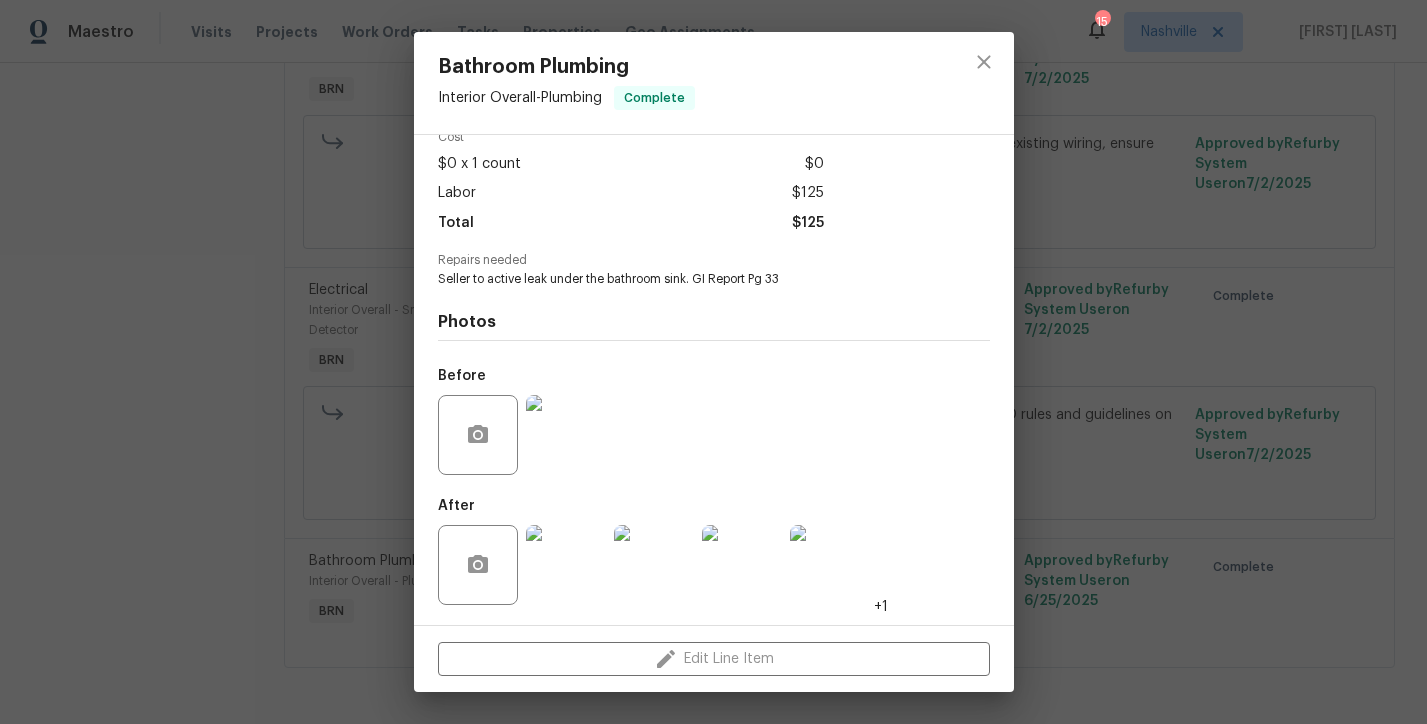click at bounding box center (566, 435) 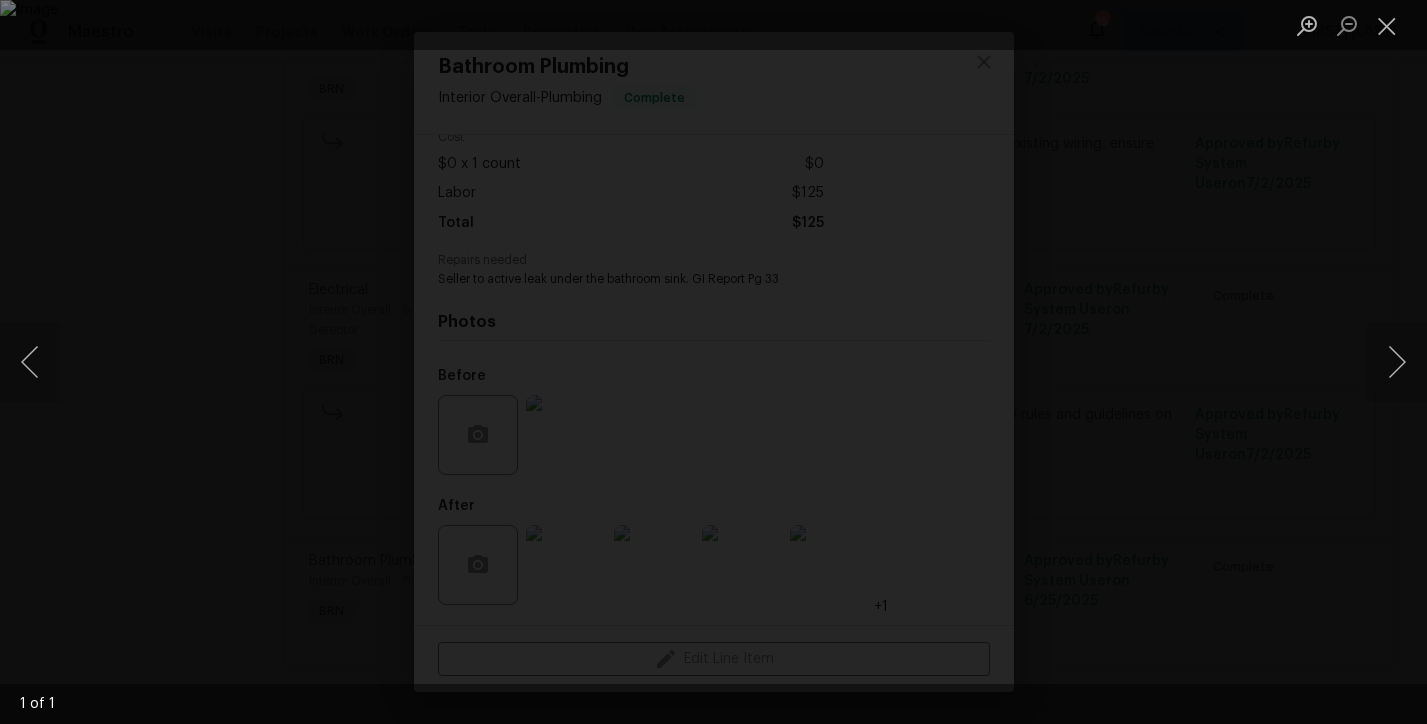 click at bounding box center (713, 362) 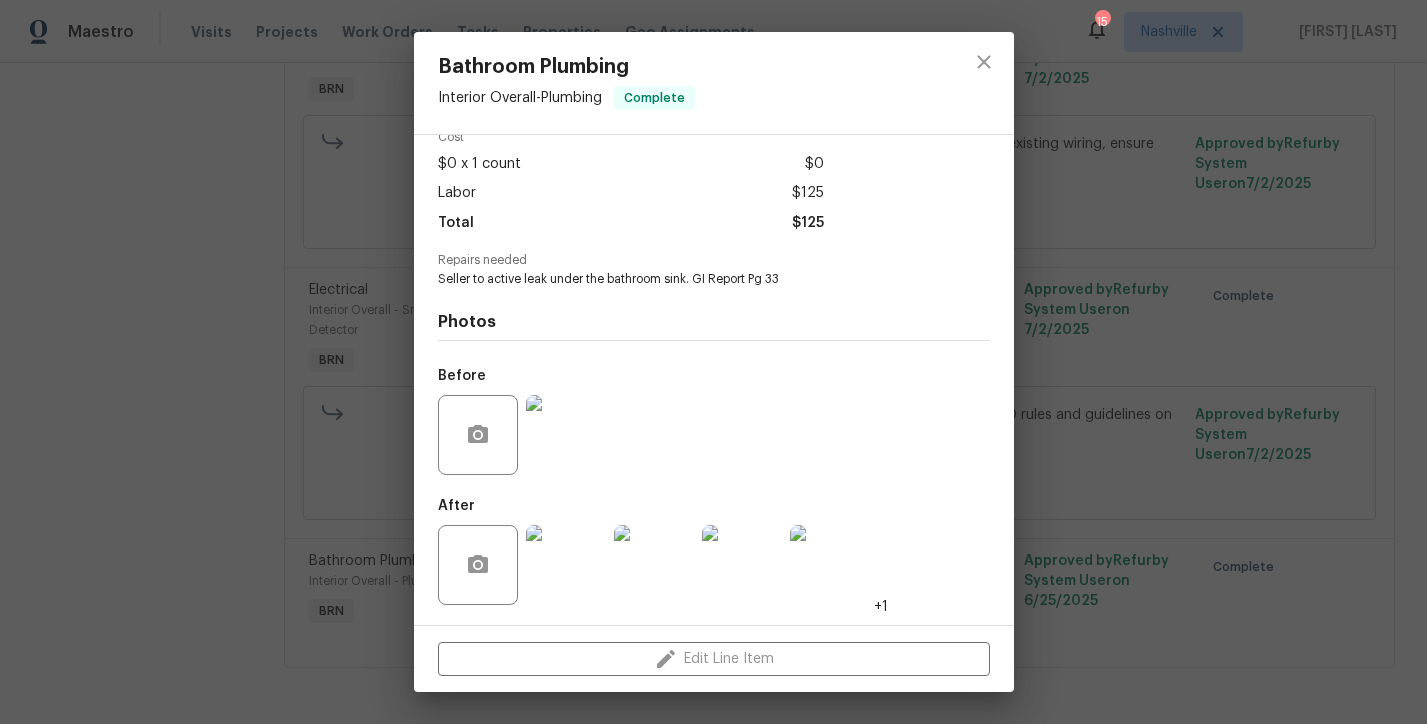 click at bounding box center (566, 565) 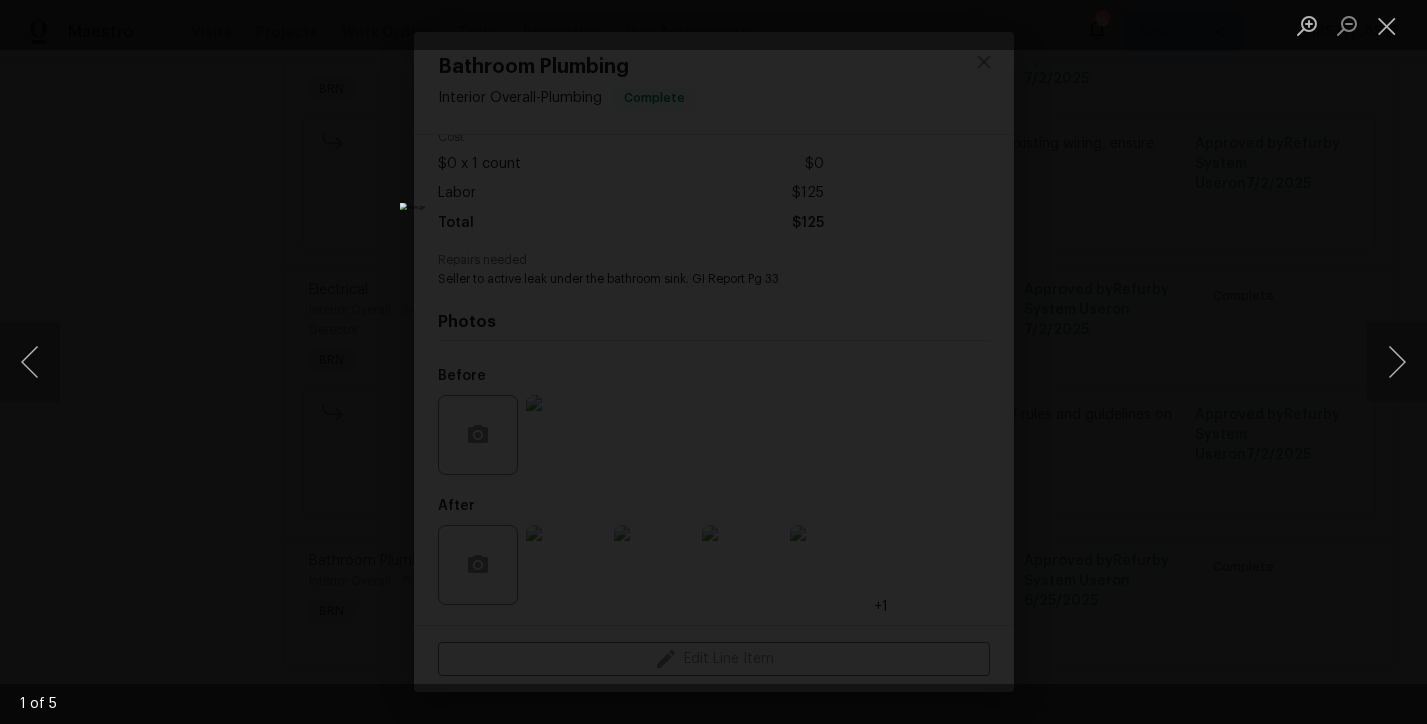 click at bounding box center [713, 362] 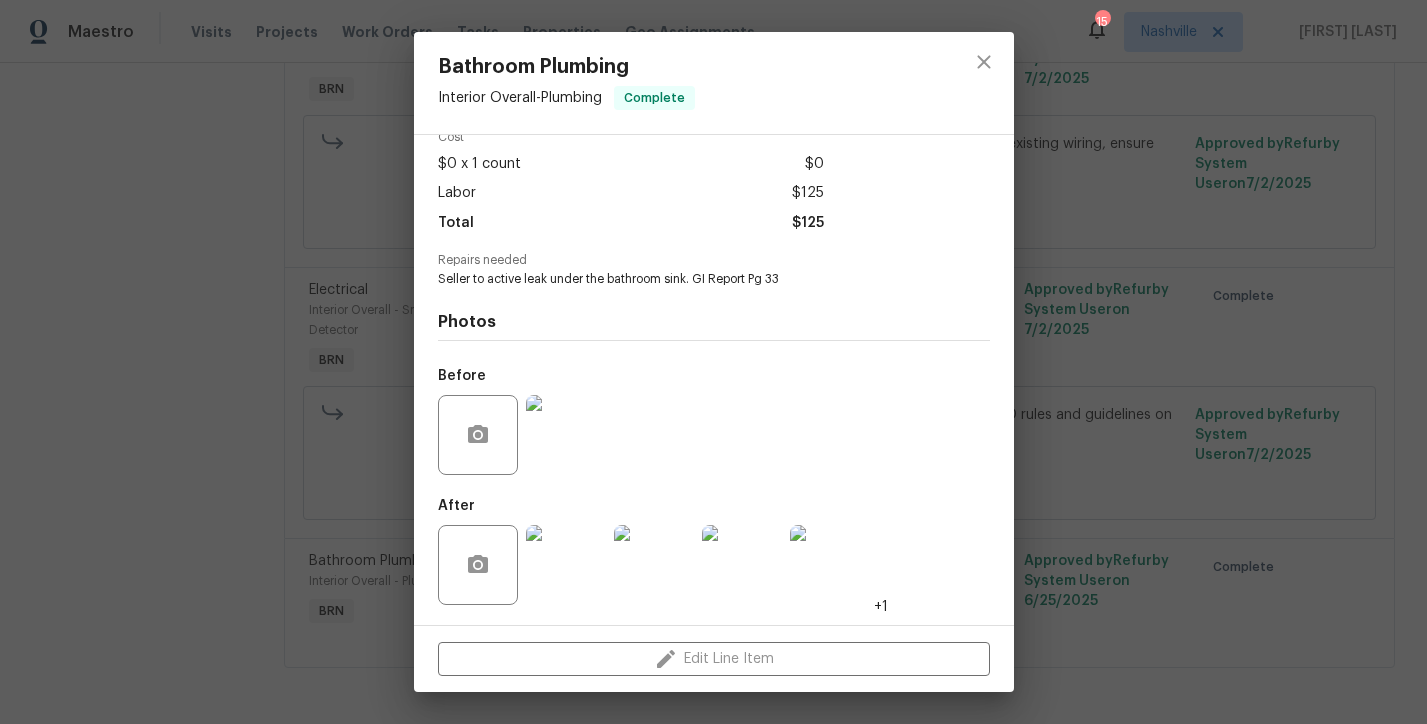 click at bounding box center [566, 435] 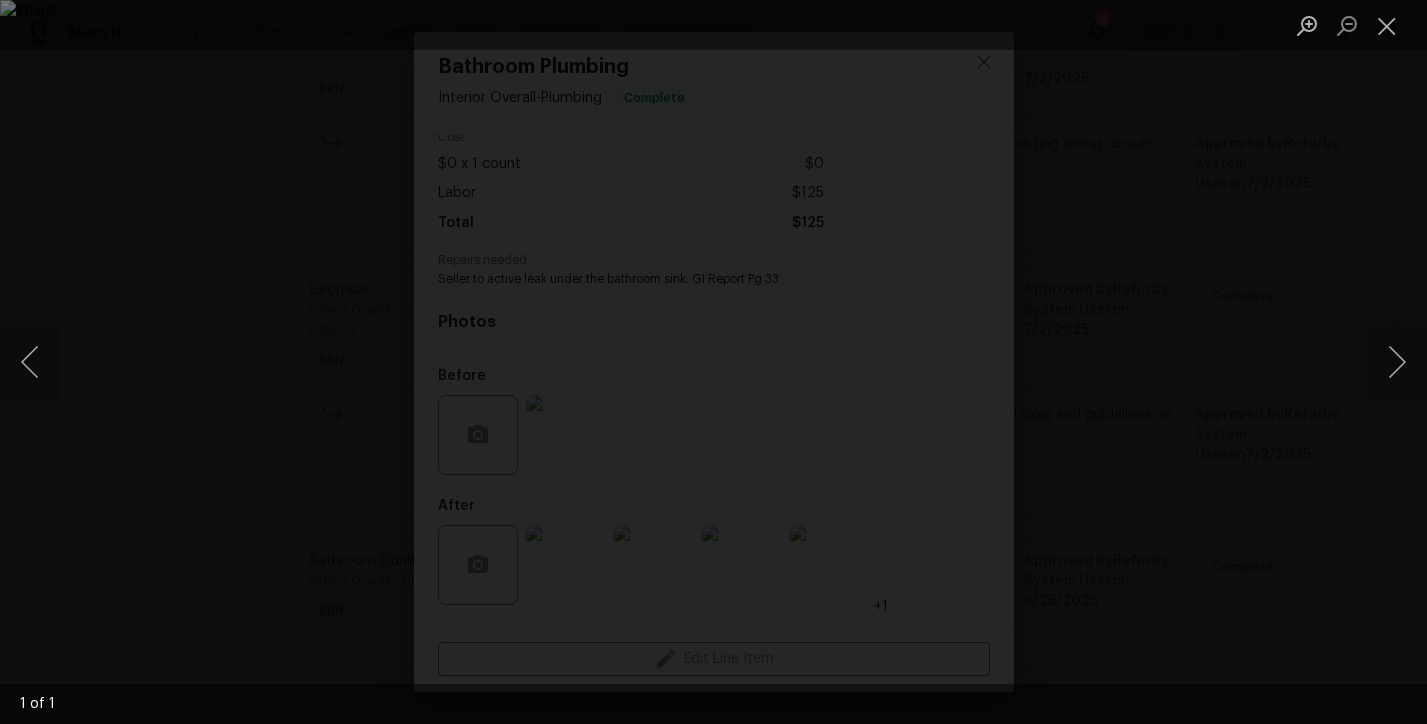 click at bounding box center [713, 362] 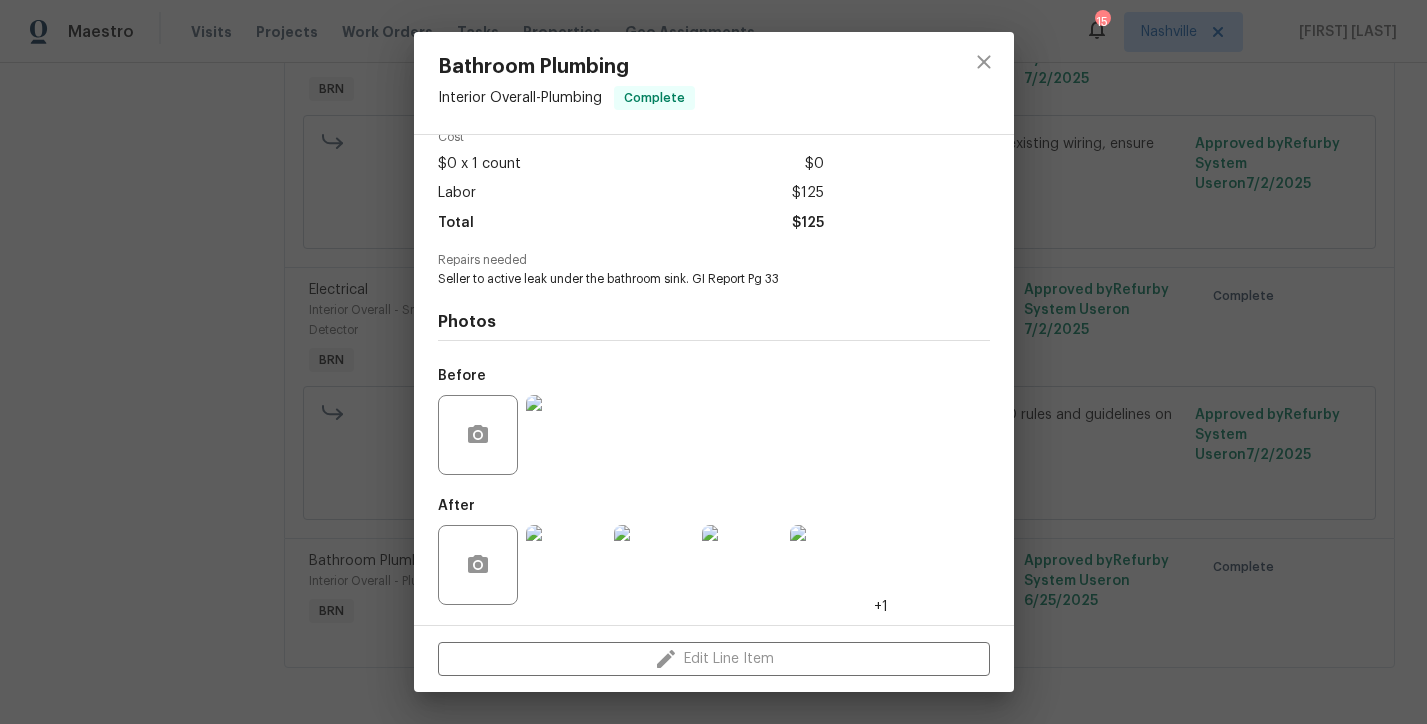 click at bounding box center (566, 565) 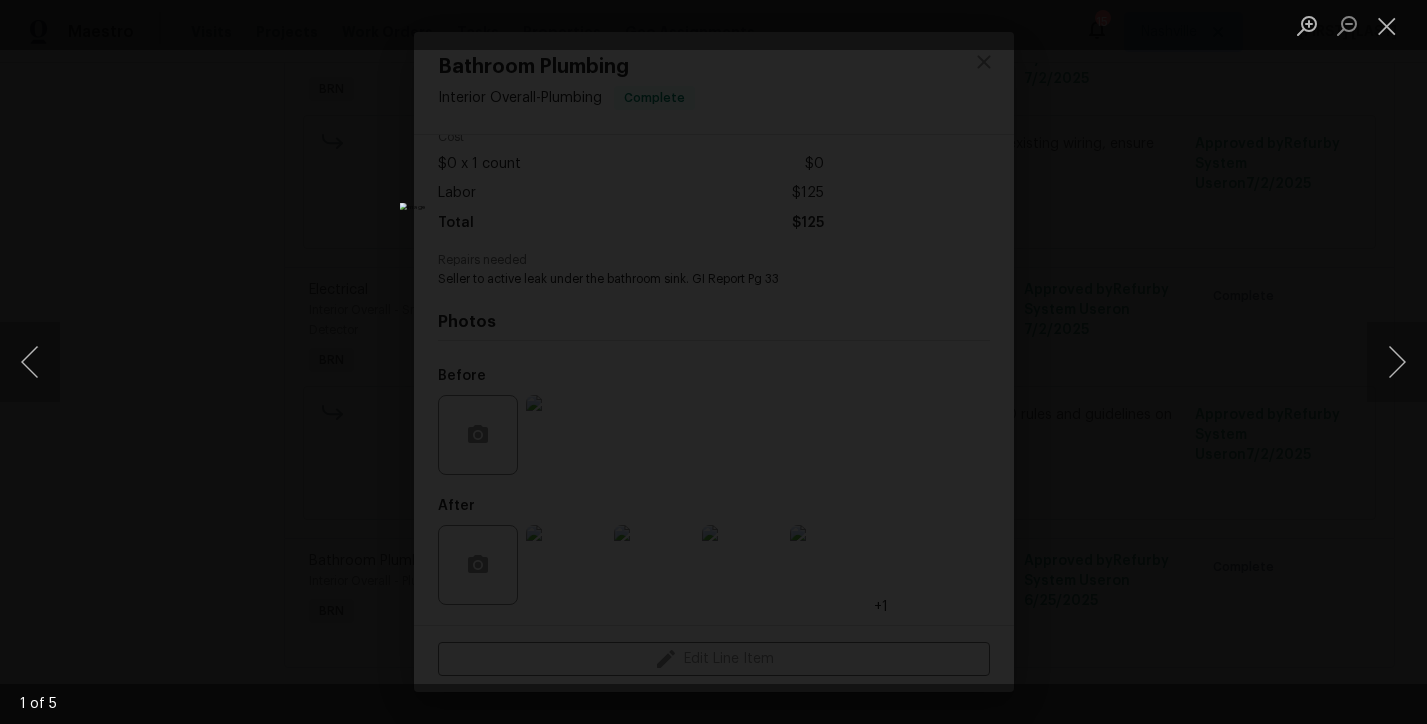 click at bounding box center [713, 362] 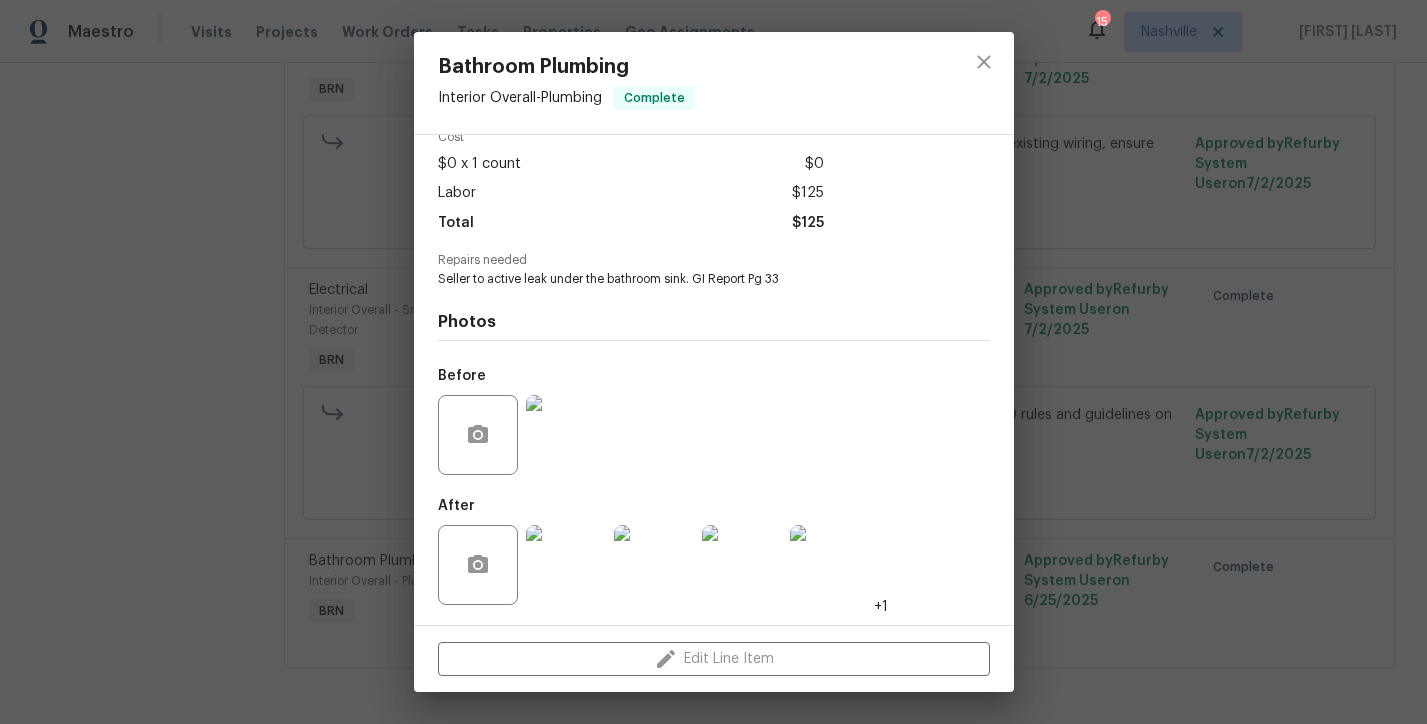 click at bounding box center (566, 435) 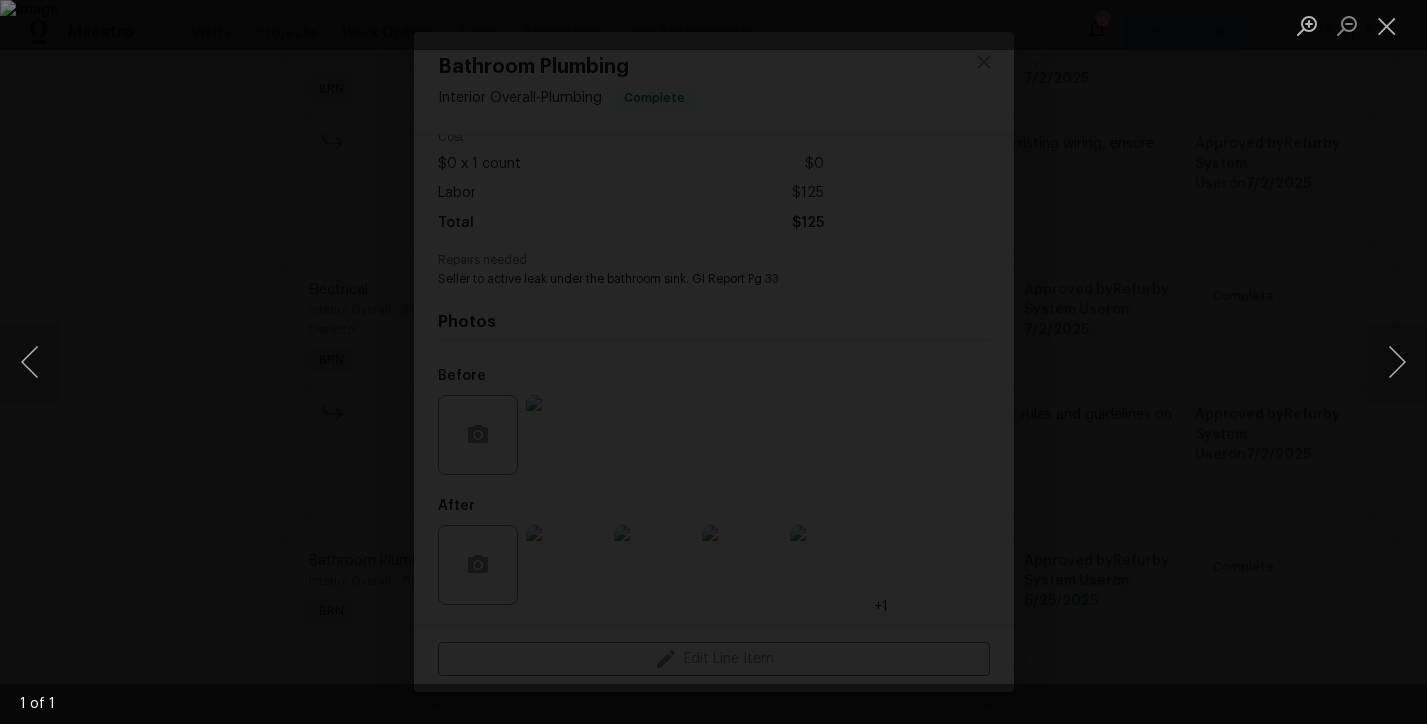 click at bounding box center [713, 362] 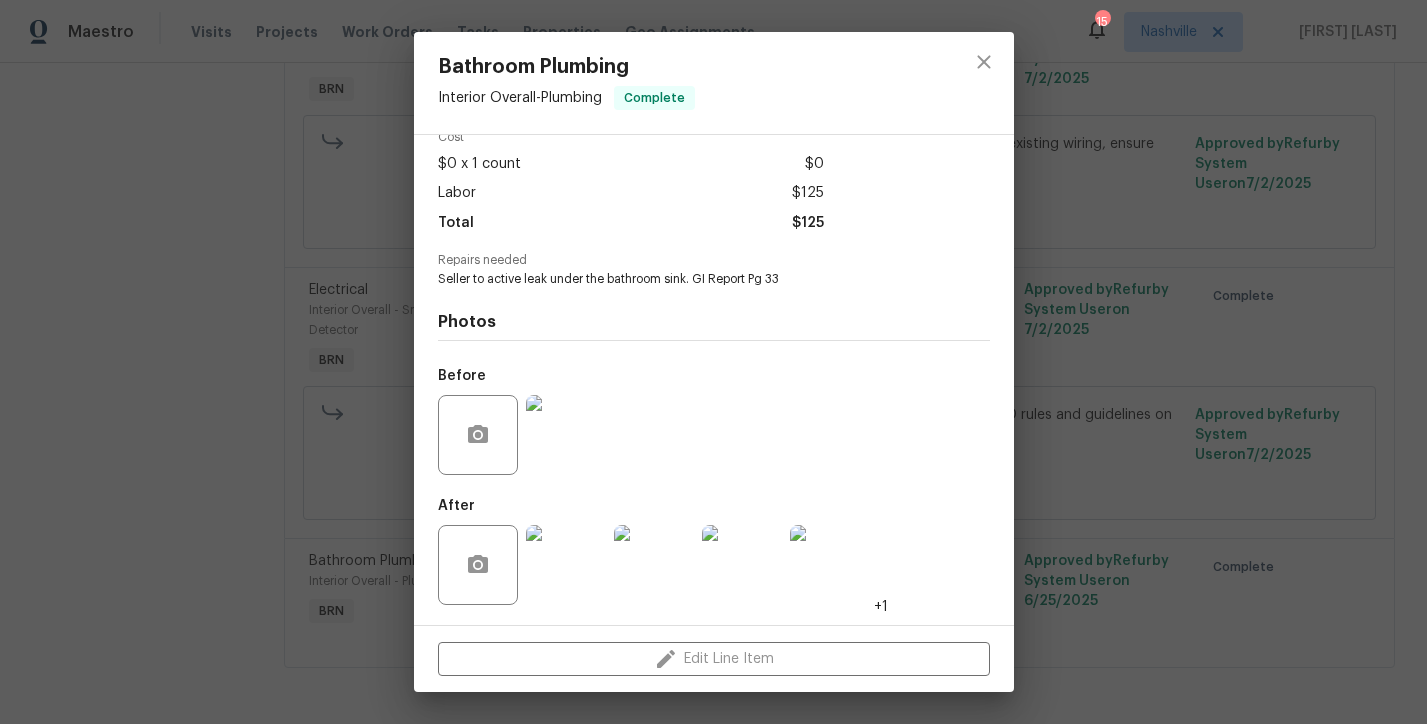 click at bounding box center (566, 565) 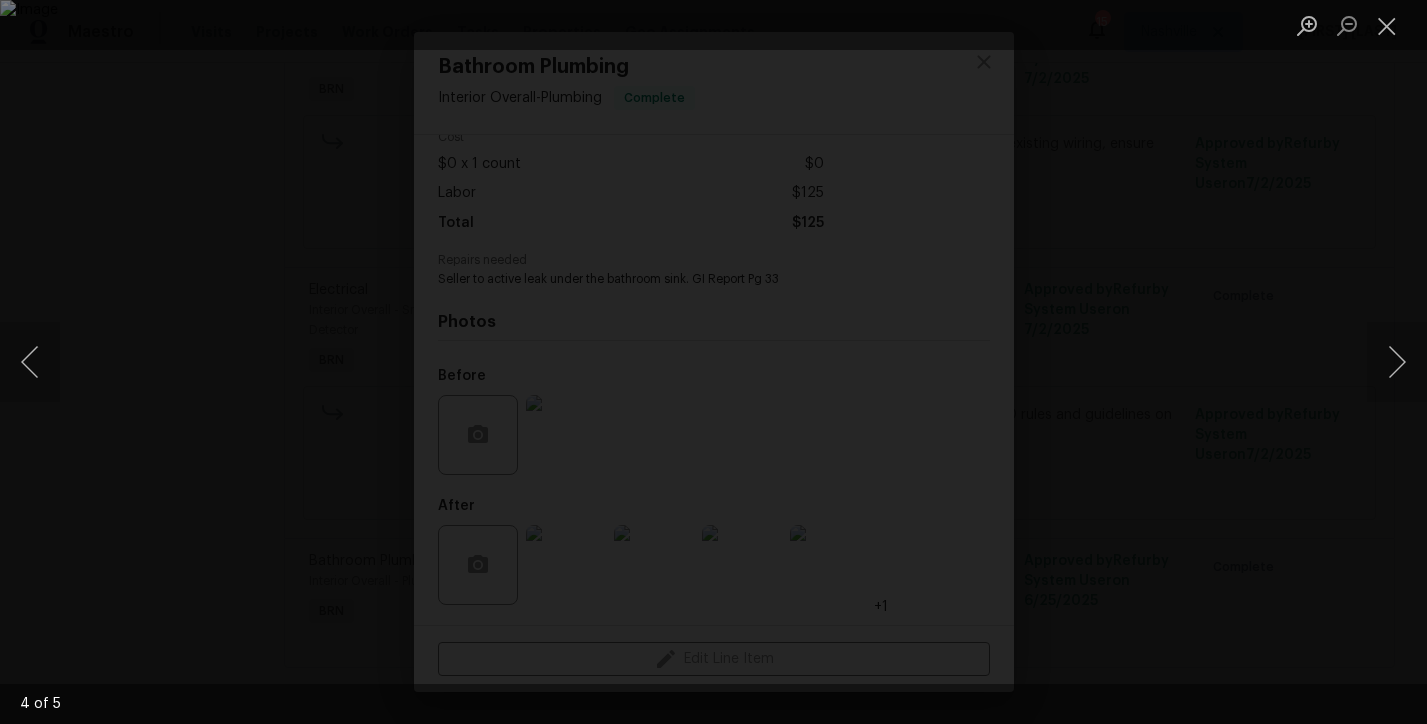 click at bounding box center [713, 362] 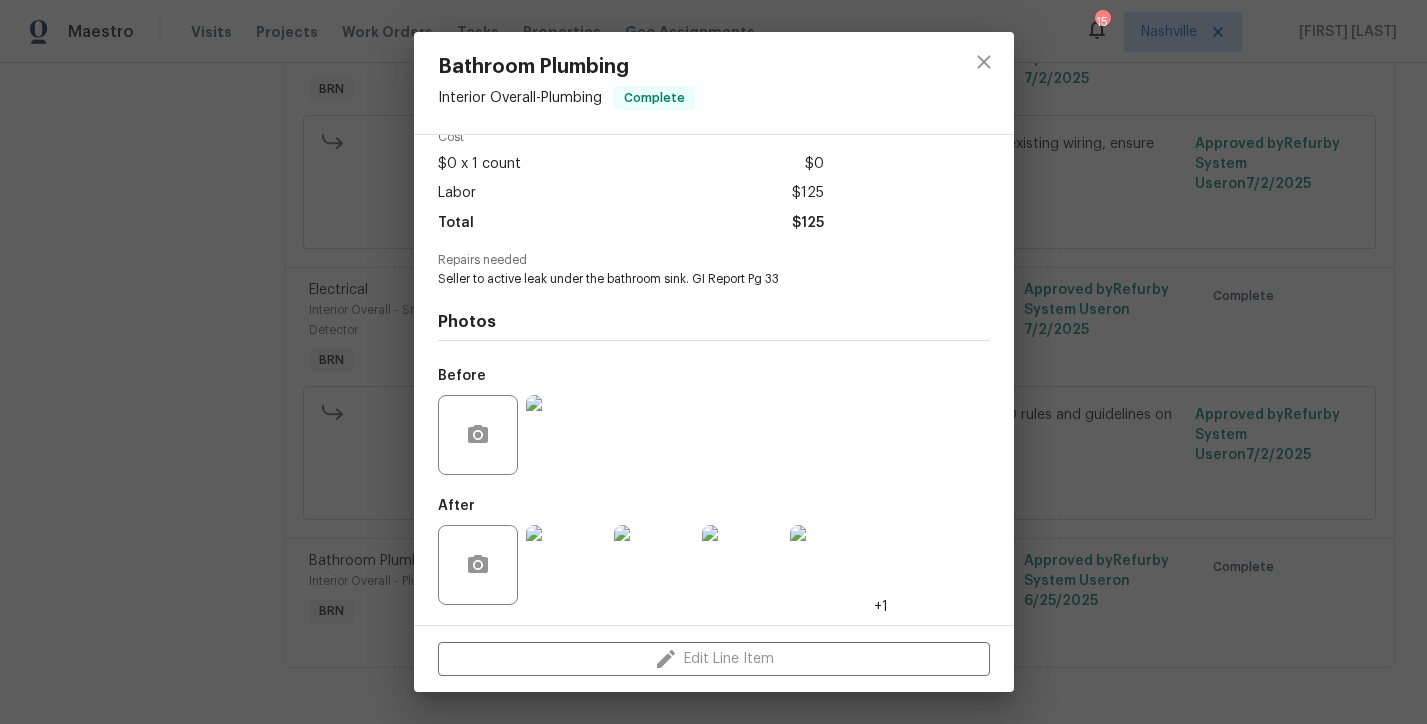 click at bounding box center [566, 435] 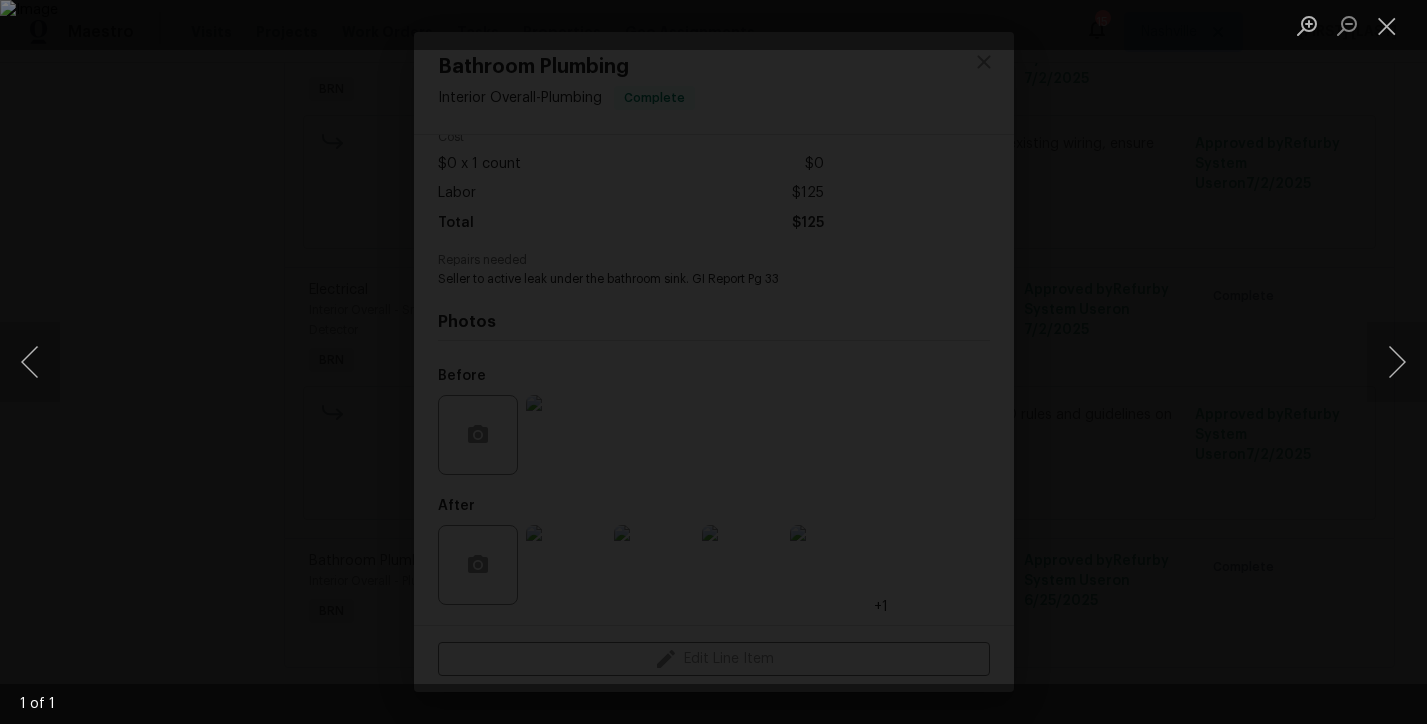 click at bounding box center (713, 362) 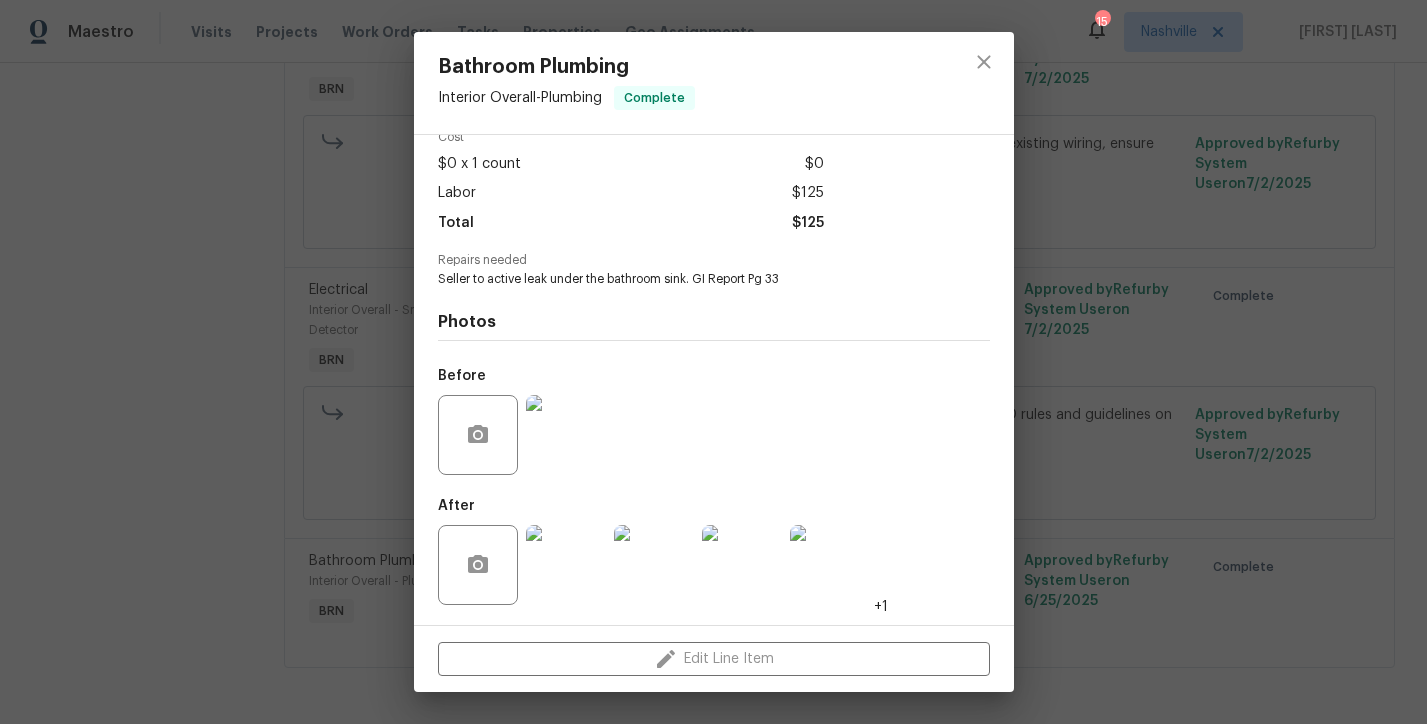 click at bounding box center [566, 565] 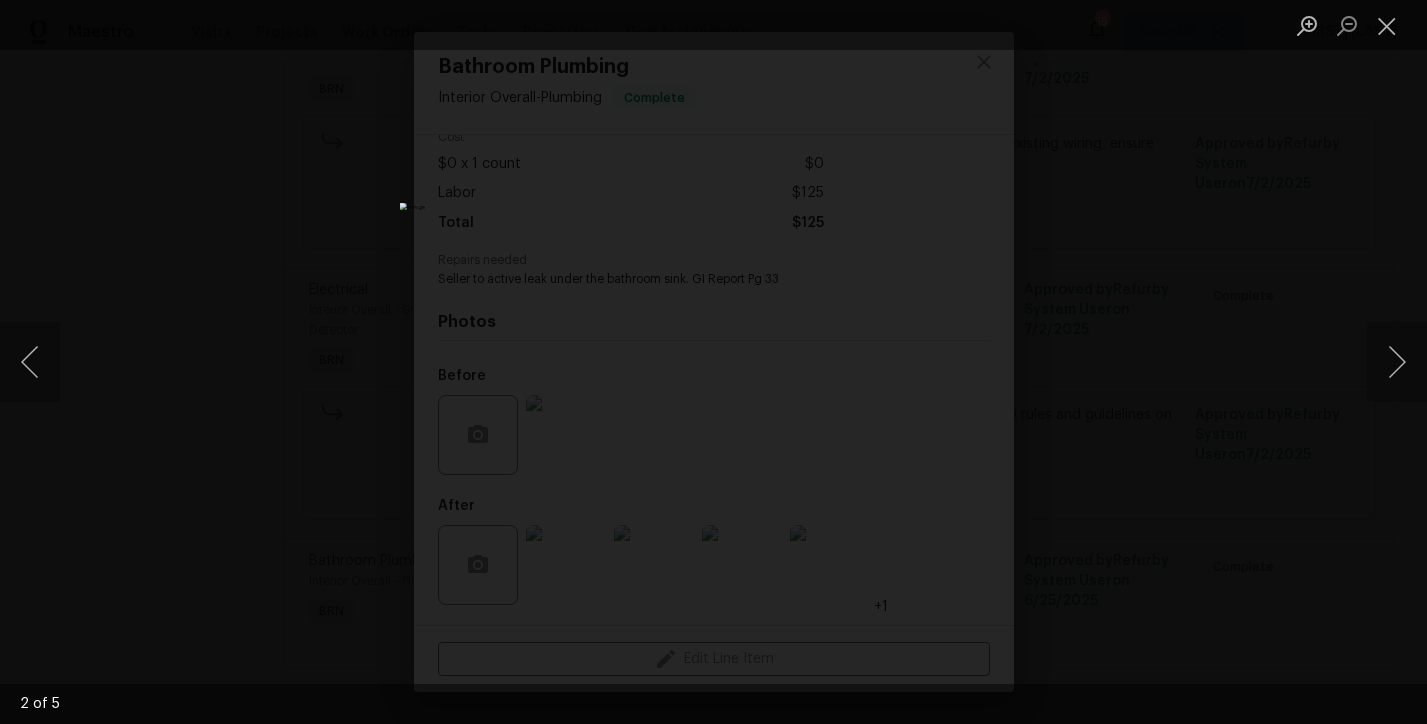 click at bounding box center (713, 362) 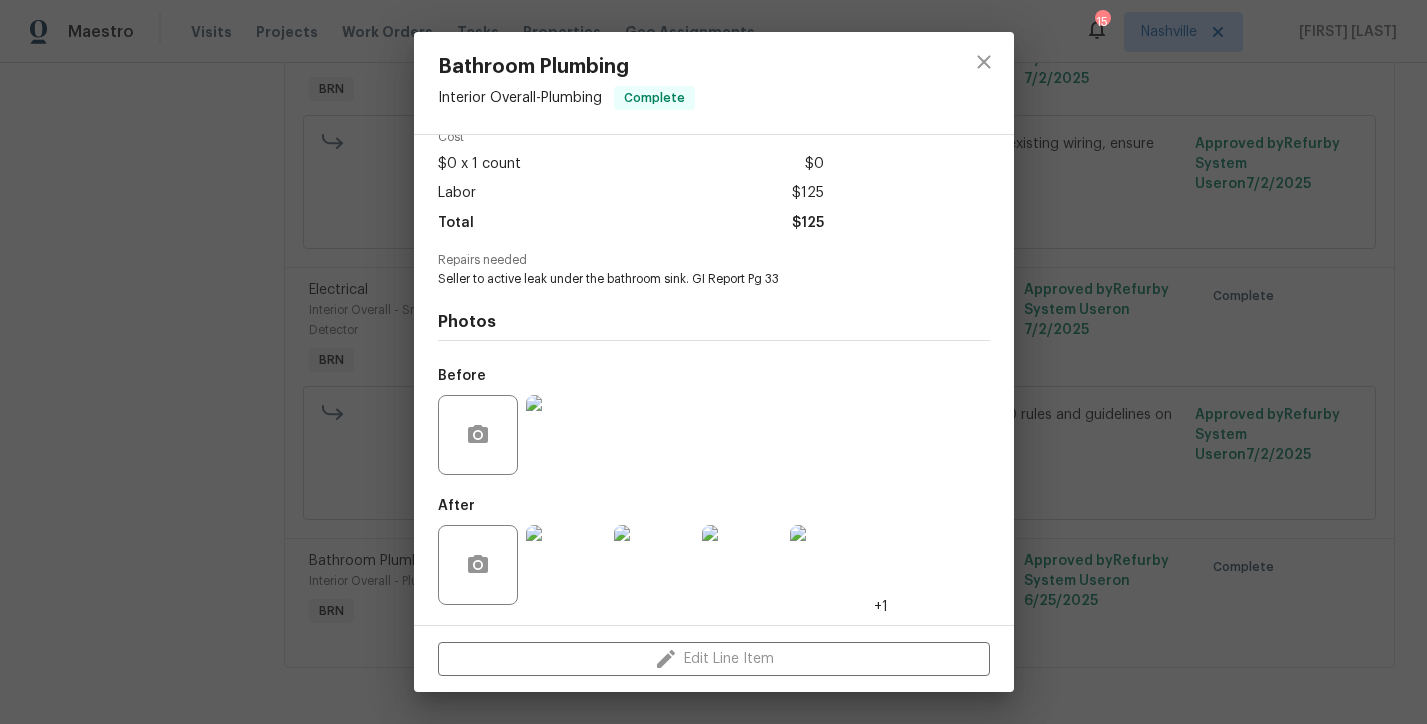 click at bounding box center (566, 435) 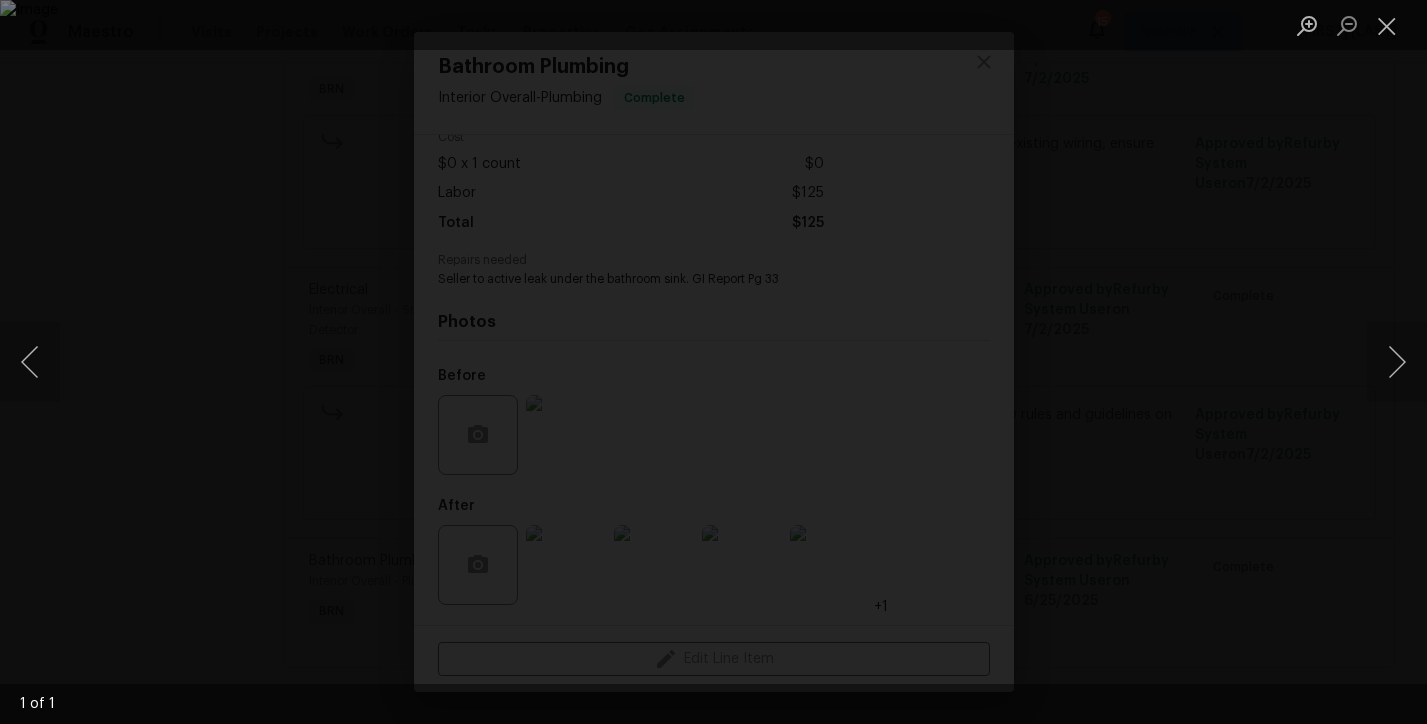 click at bounding box center (713, 362) 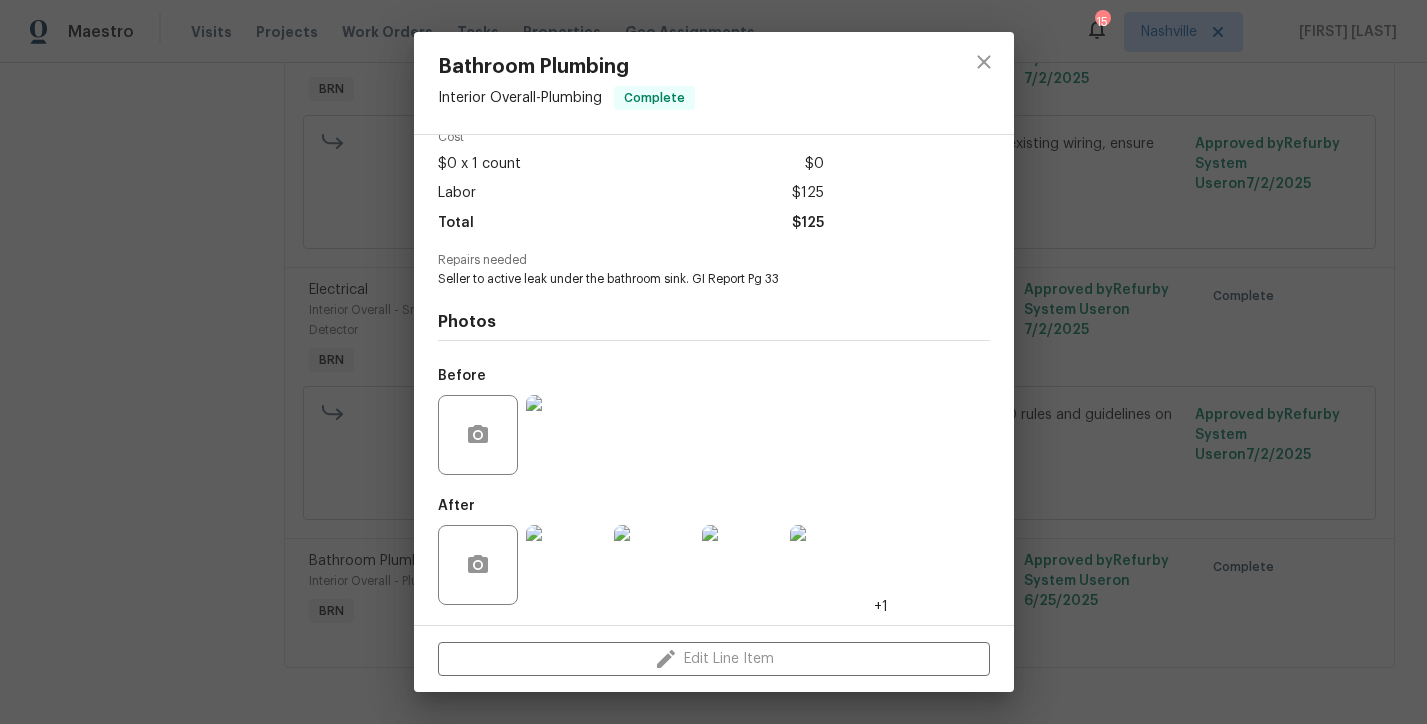 click at bounding box center [566, 565] 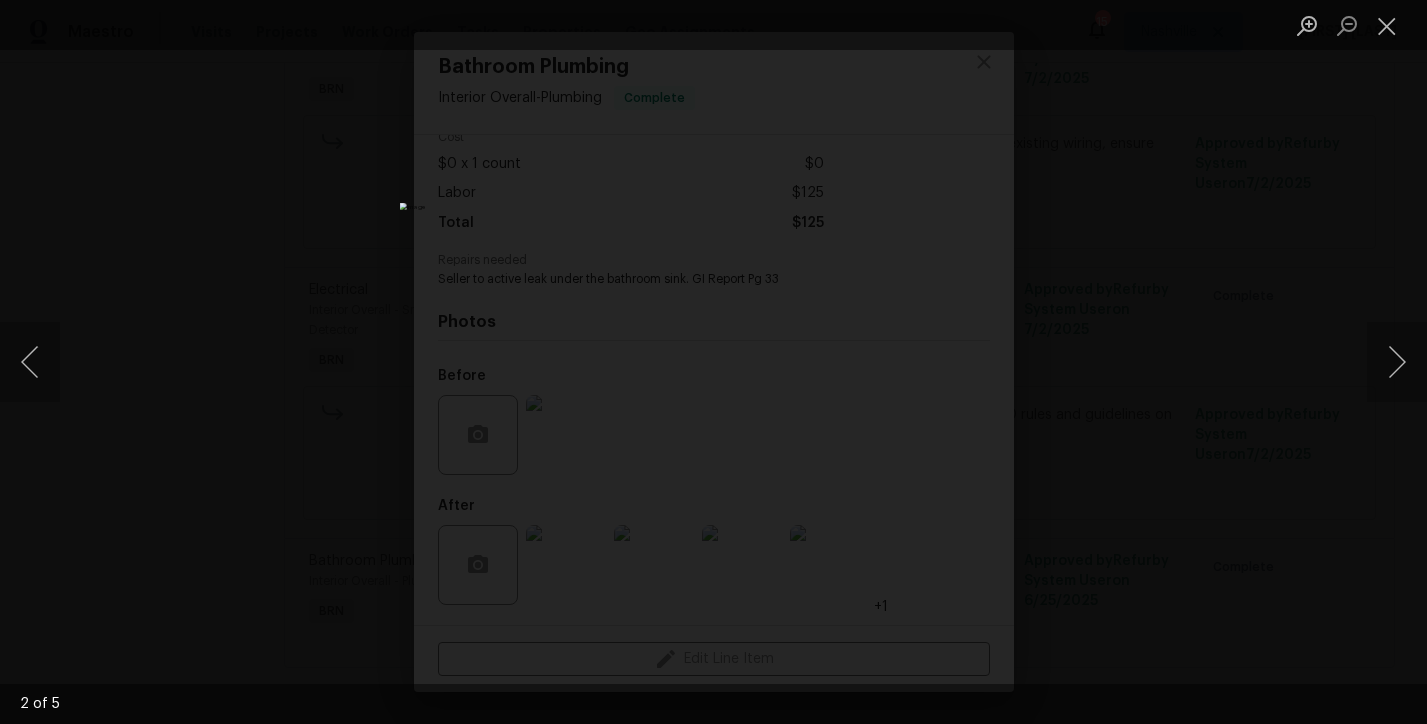 click at bounding box center (713, 362) 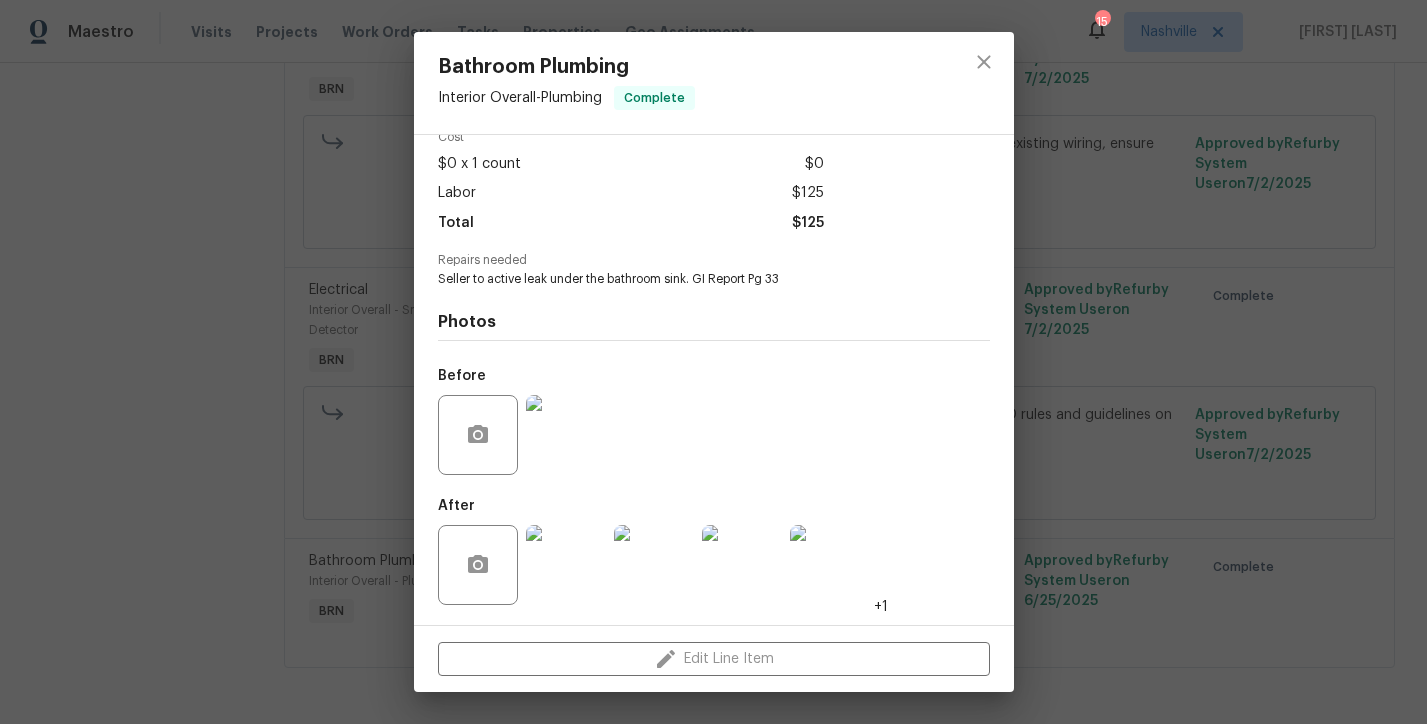 click at bounding box center (566, 565) 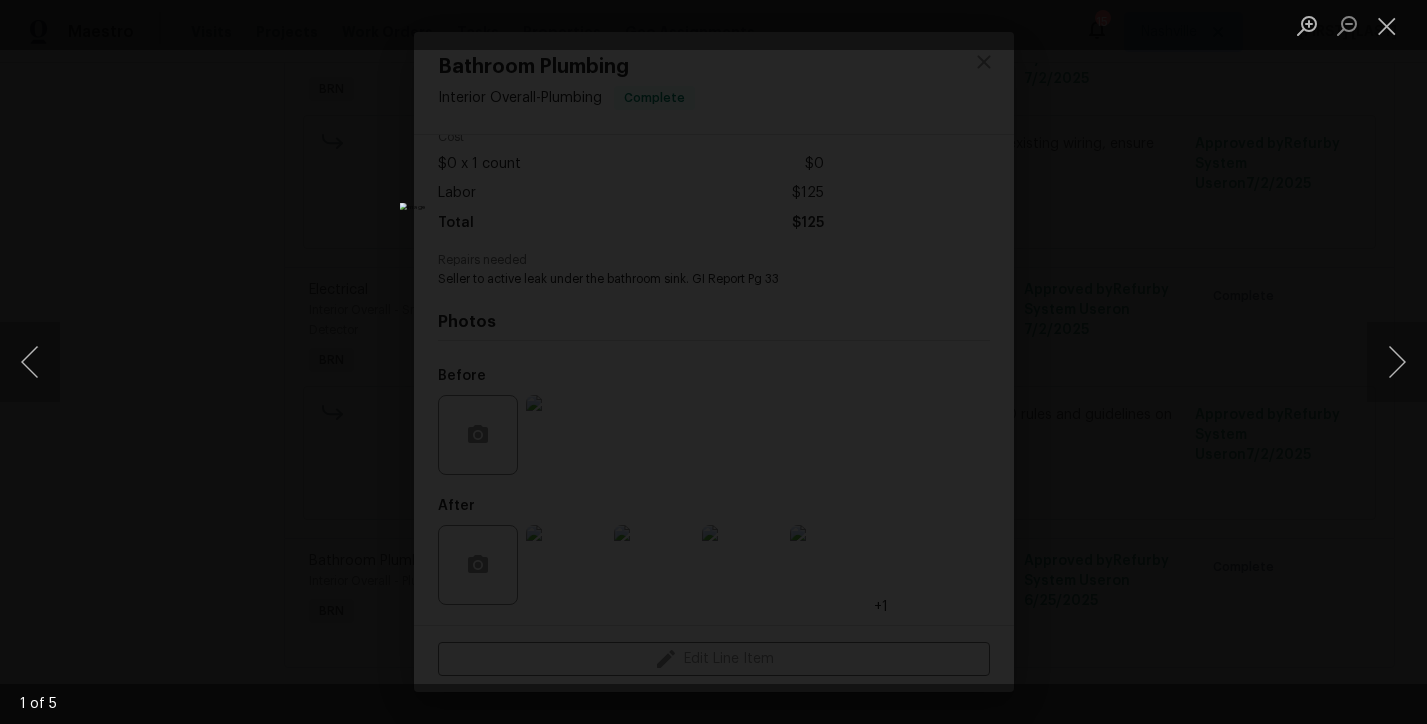 click at bounding box center [713, 362] 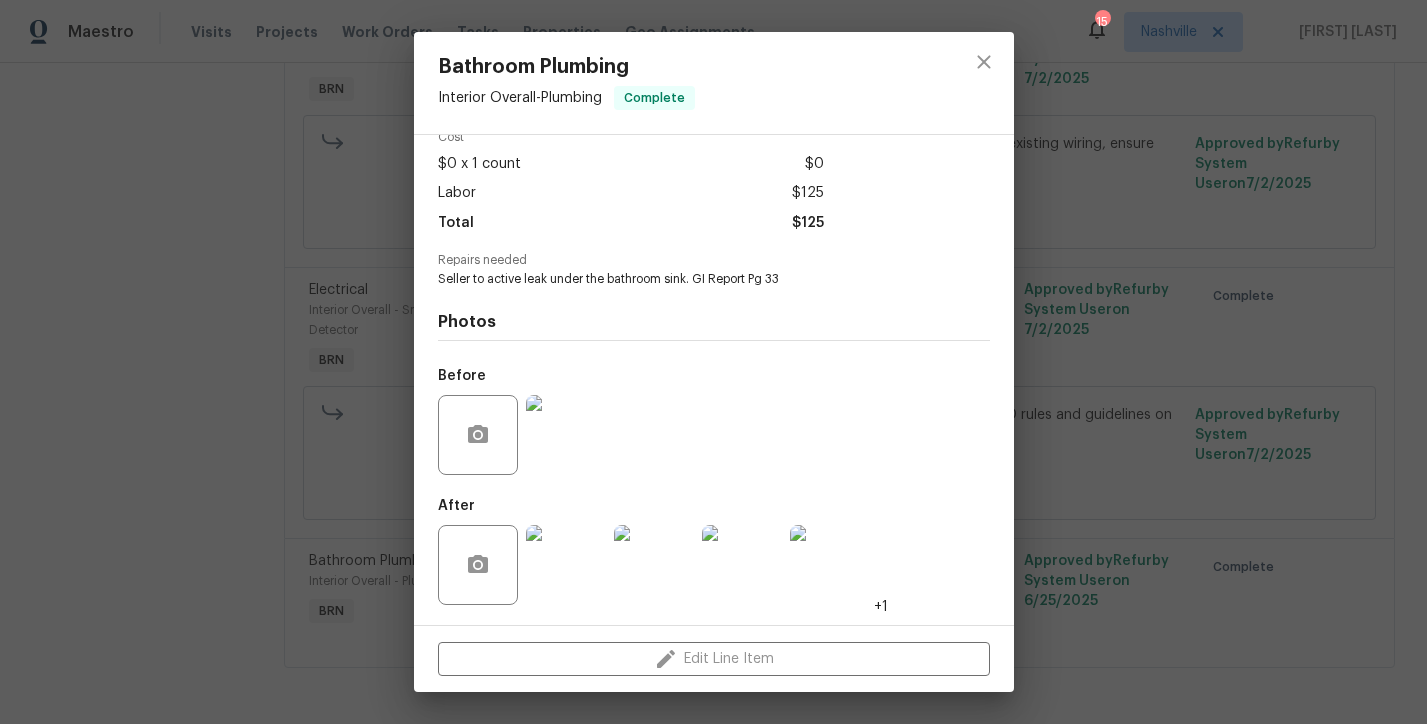 click at bounding box center [566, 435] 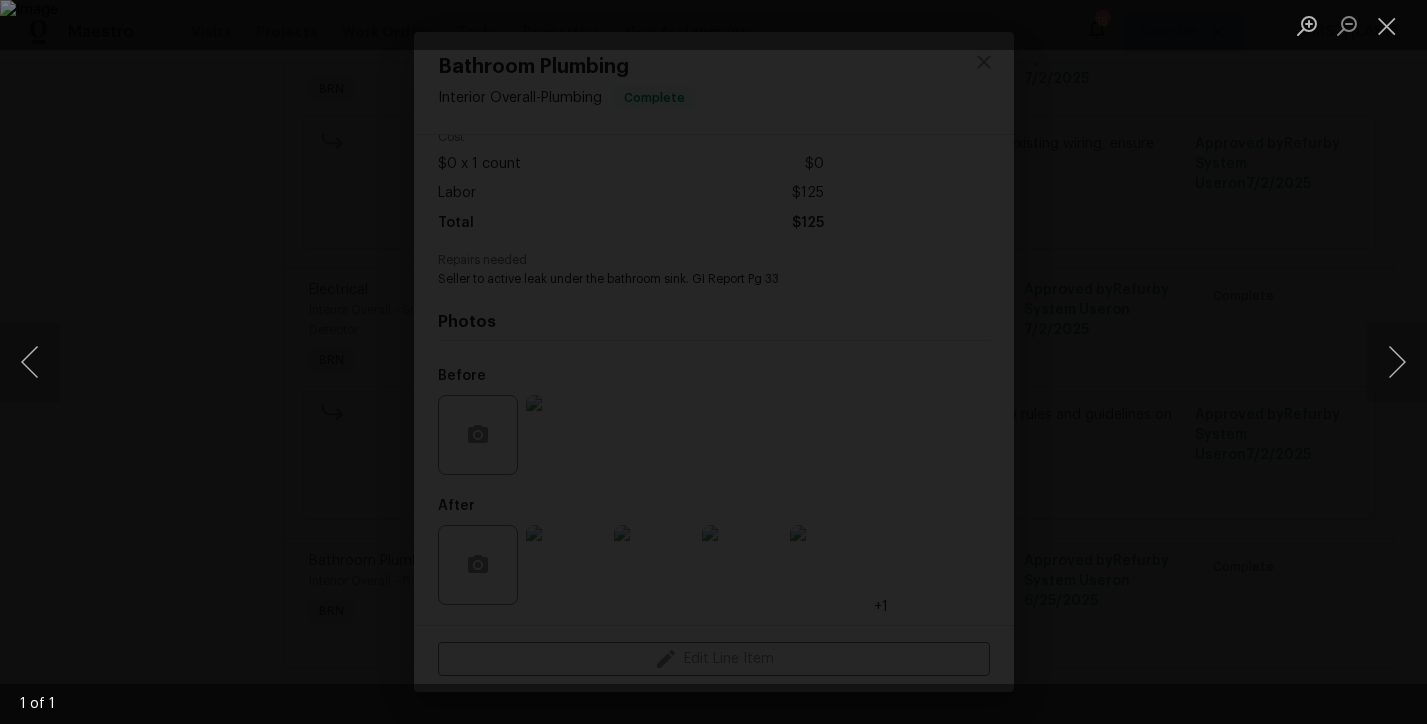 click at bounding box center [713, 362] 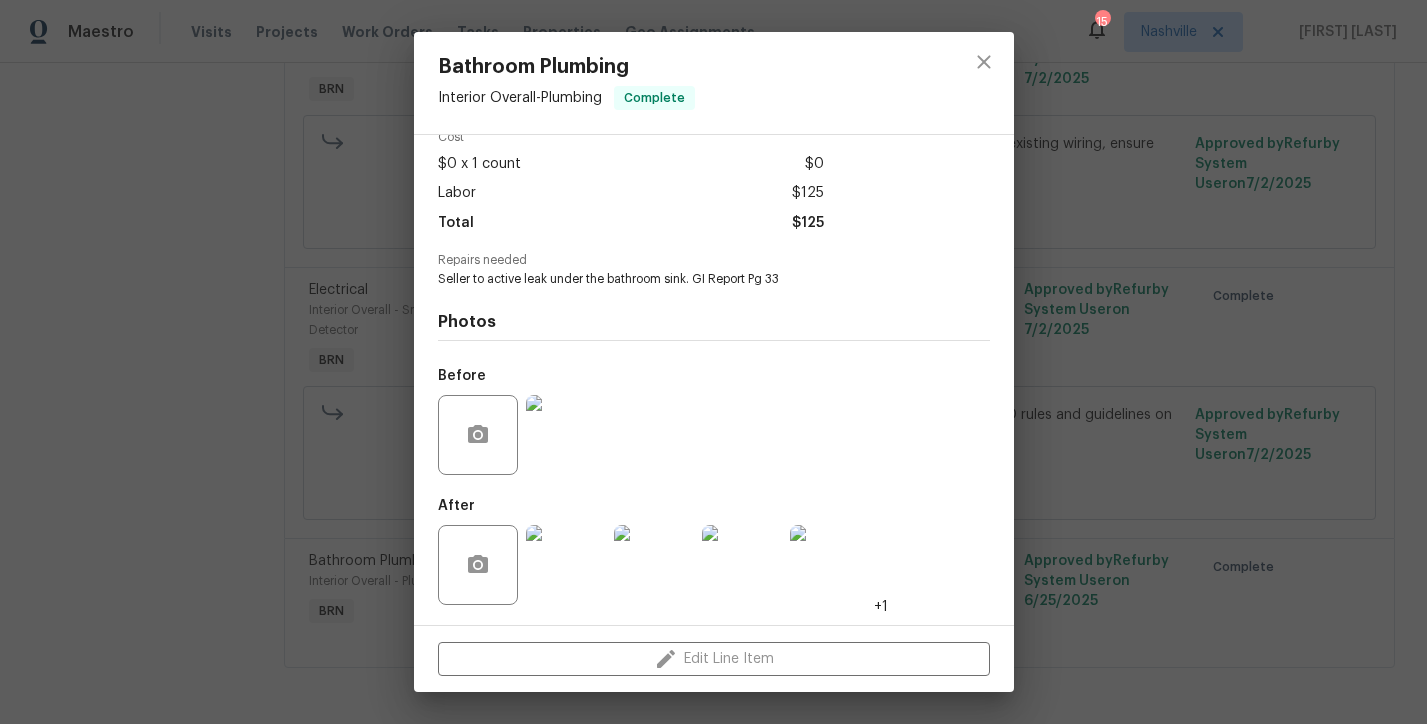 click at bounding box center (566, 565) 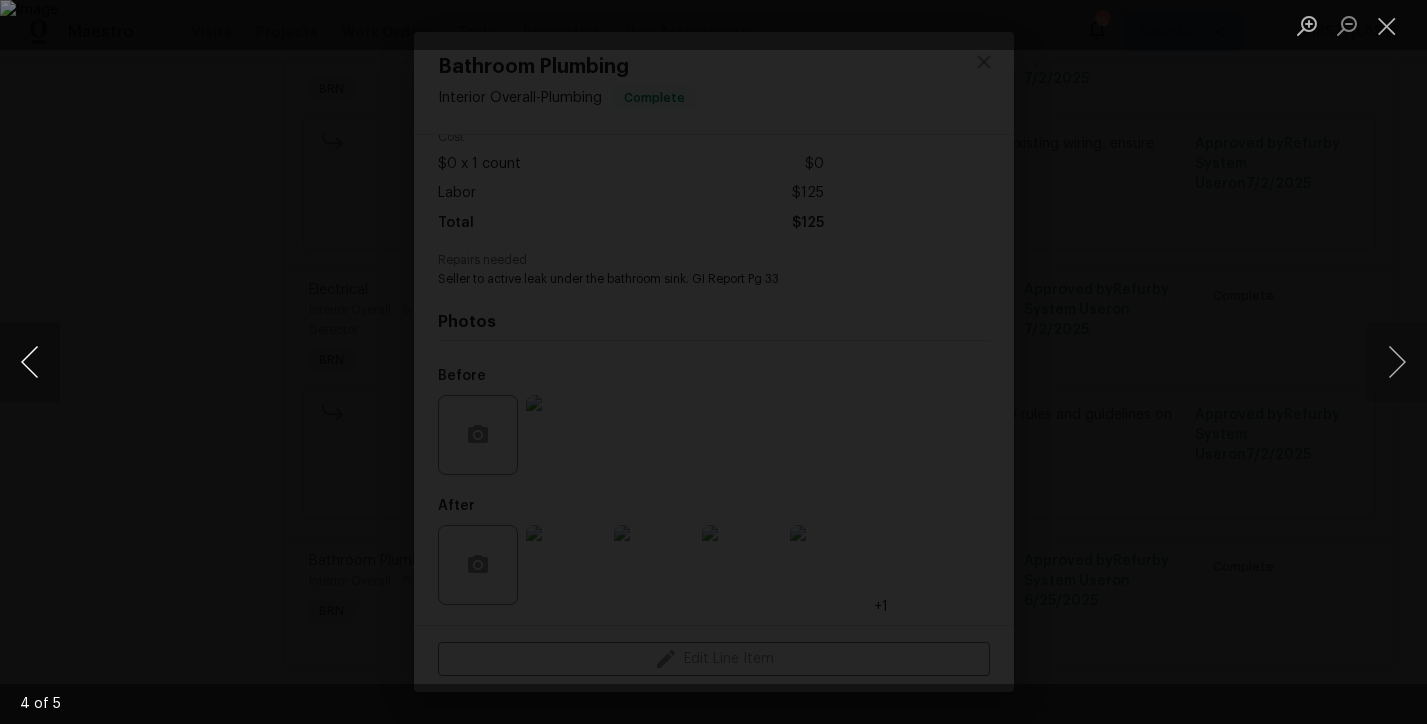 click at bounding box center [30, 362] 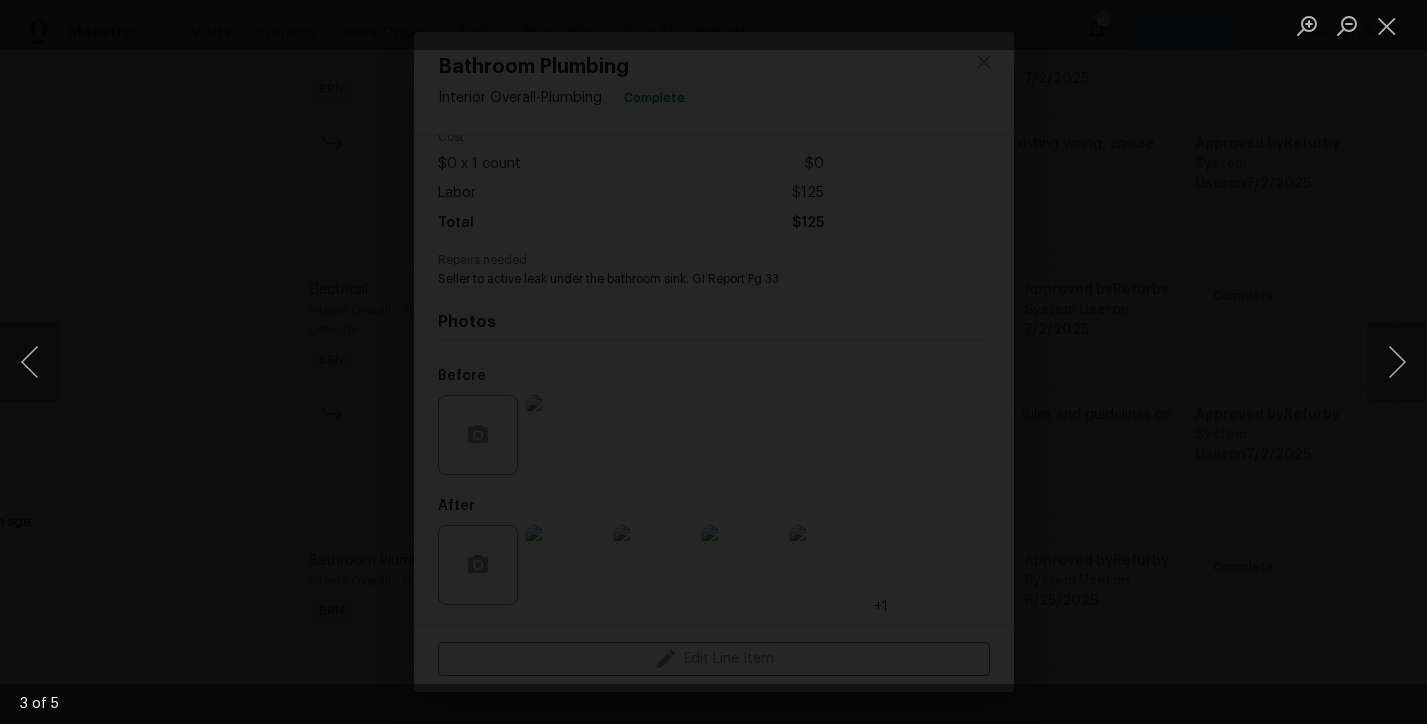 click at bounding box center (665, 863) 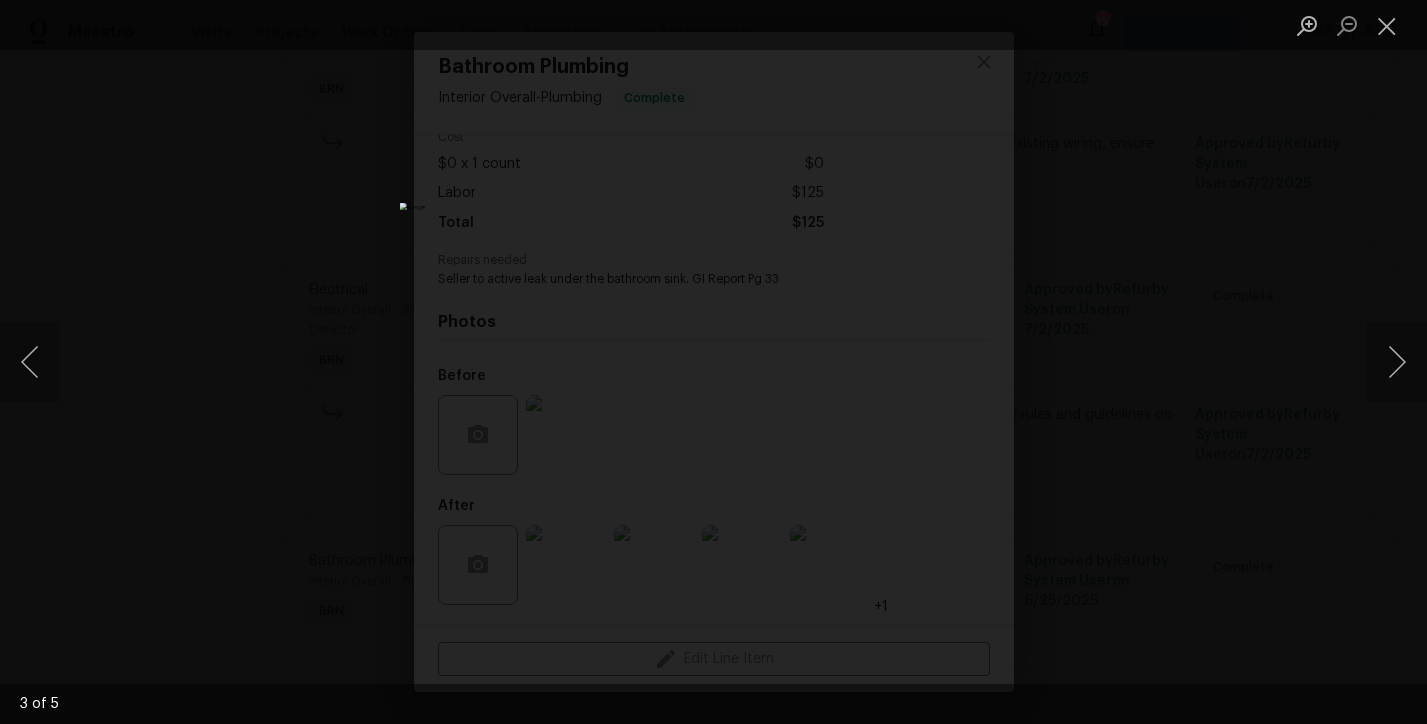 click at bounding box center [713, 362] 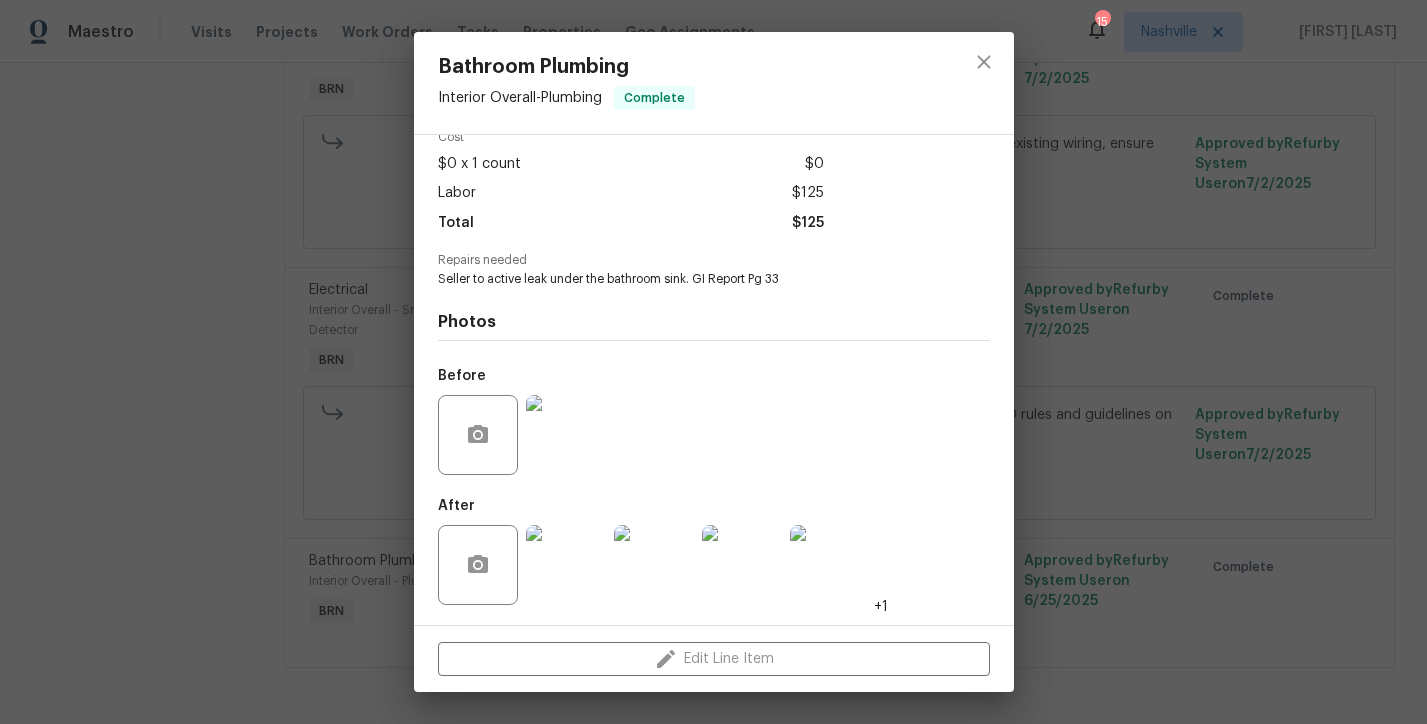 click at bounding box center (566, 435) 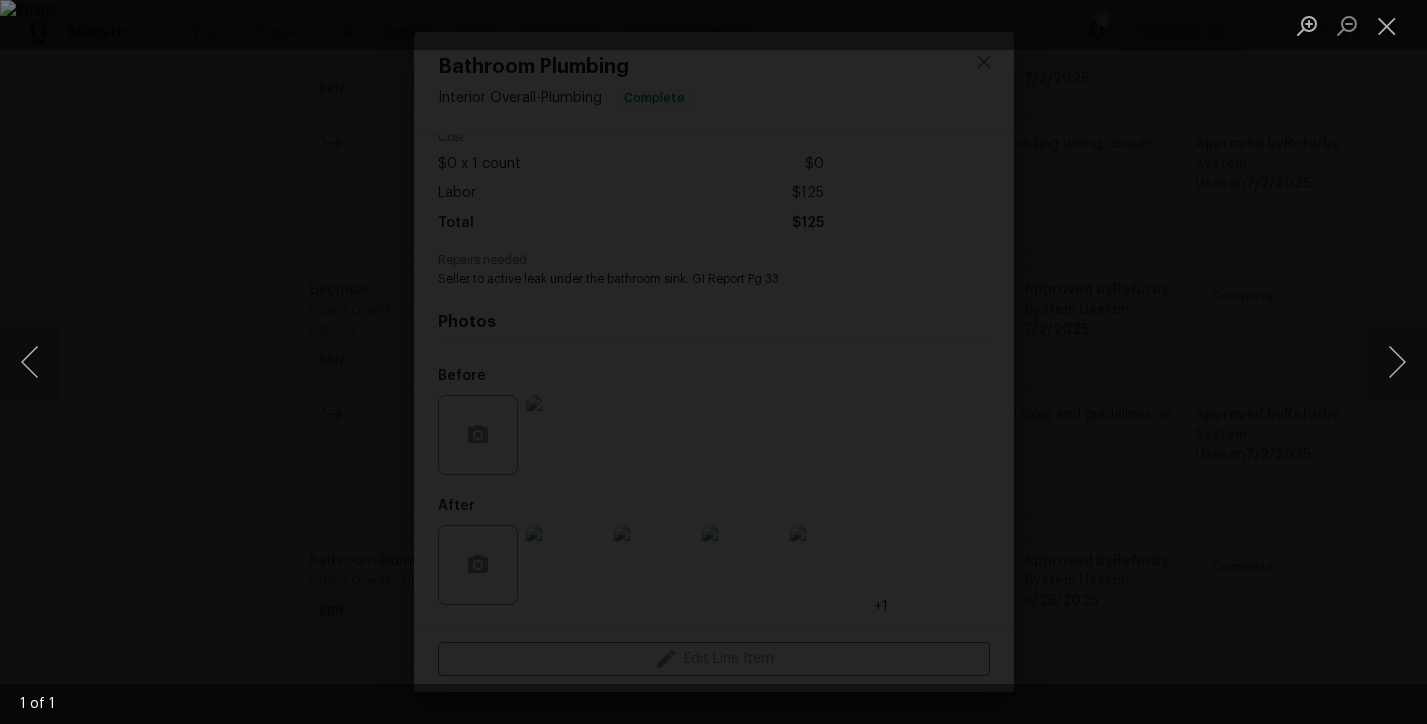click at bounding box center (713, 362) 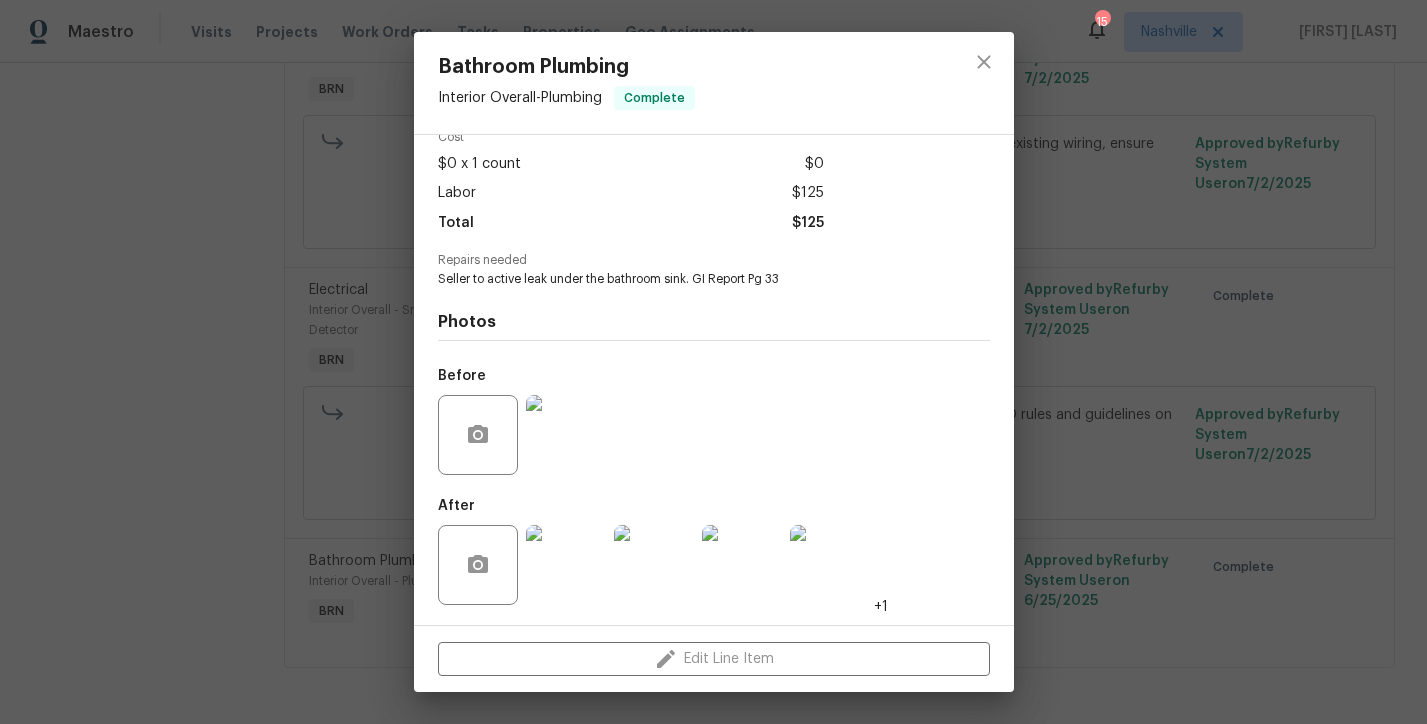 click at bounding box center (566, 565) 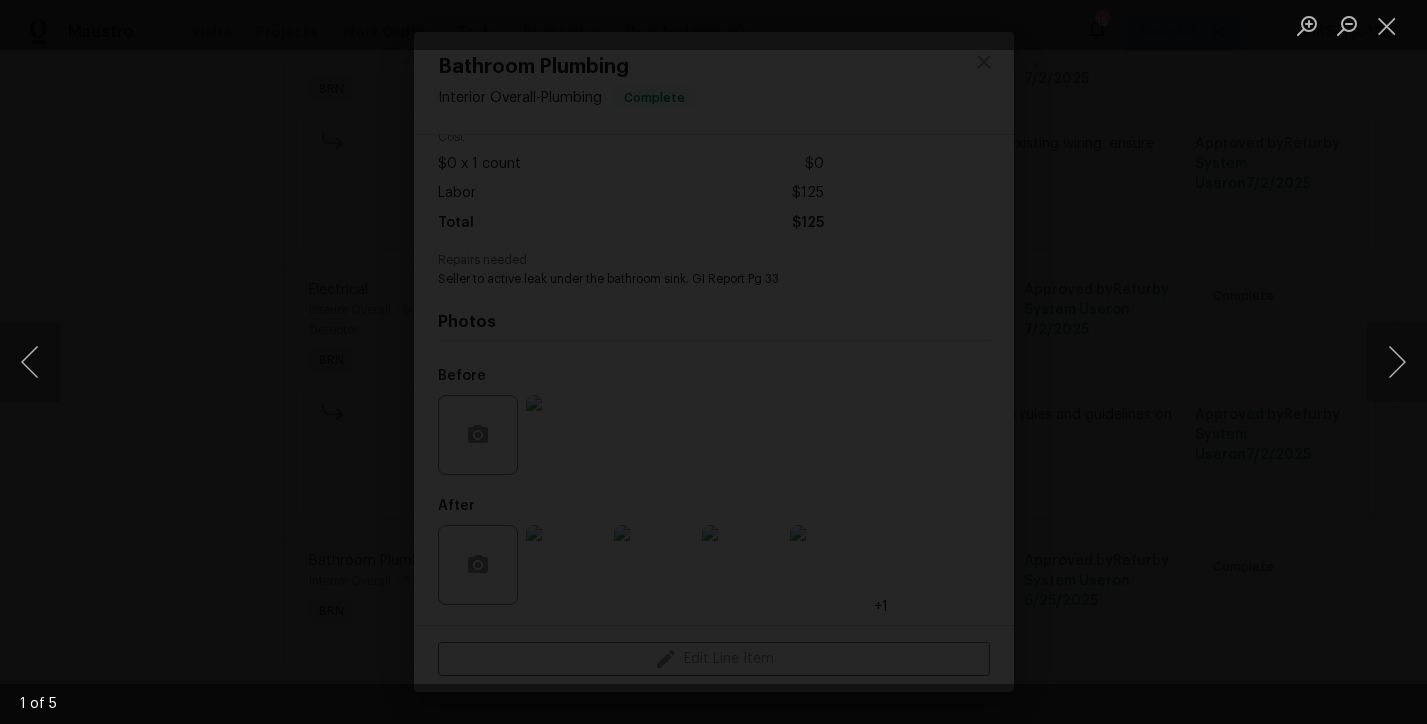 click at bounding box center (736, 1041) 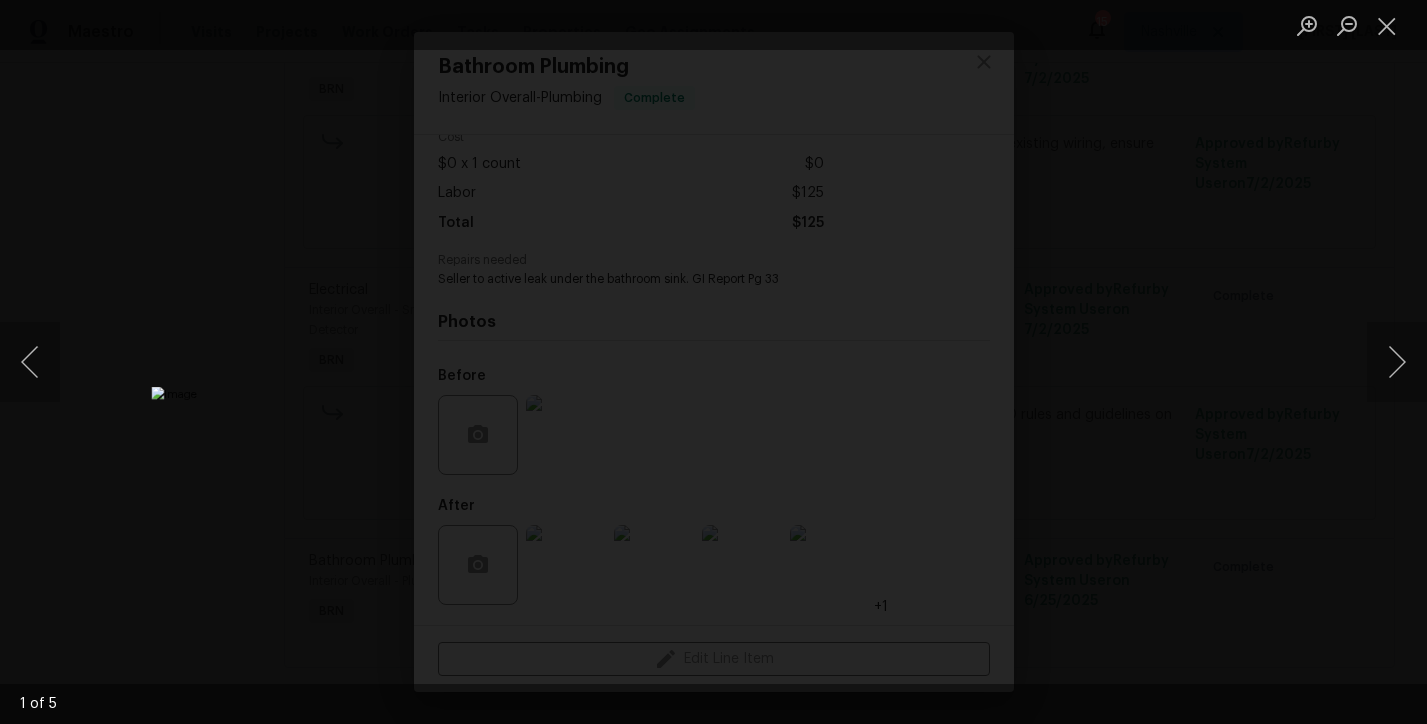 click at bounding box center (713, 362) 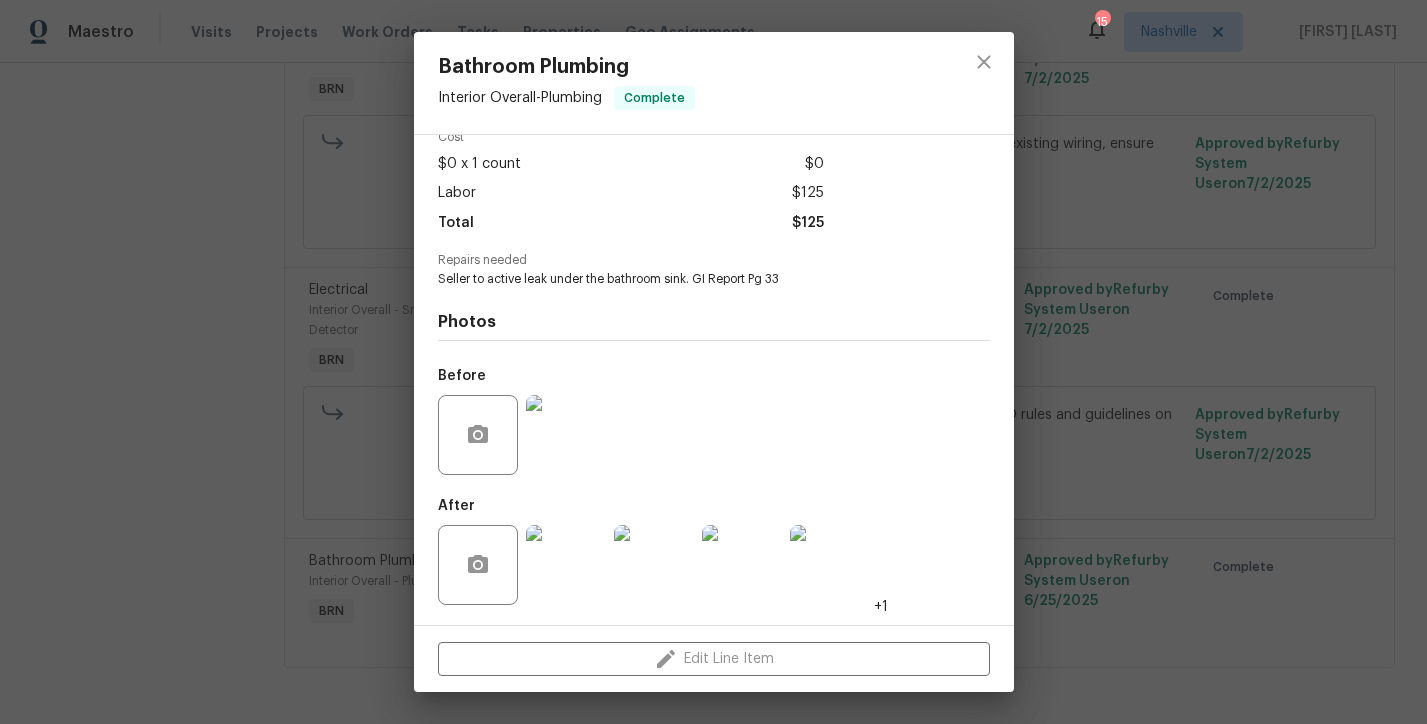 click on "Bathroom Plumbing Interior Overall  -  Plumbing Complete Vendor HM-Handyman Account Category BINSR Cost $0 x 1 count $0 Labor $125 Total $125 Repairs needed Seller to active leak under the bathroom sink. GI Report Pg 33 Photos Before After  +1  Edit Line Item" at bounding box center [713, 362] 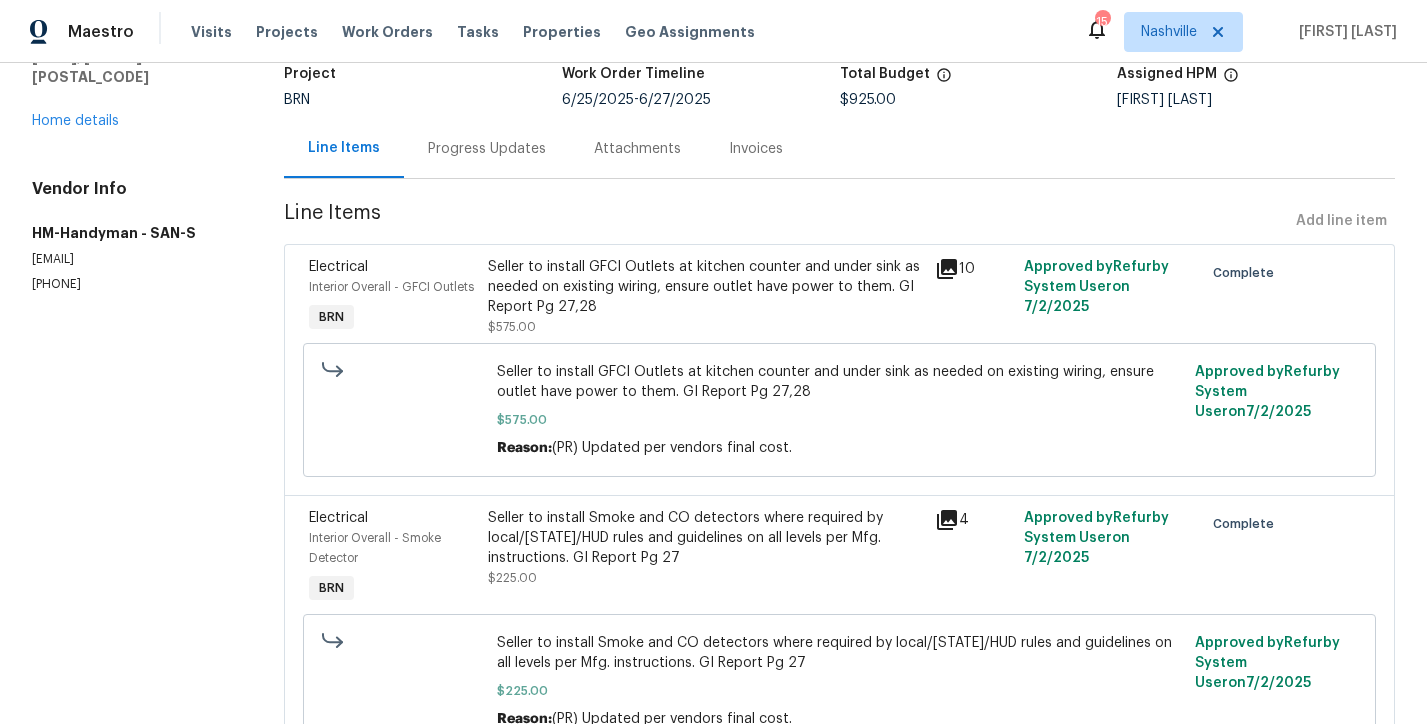 scroll, scrollTop: 0, scrollLeft: 0, axis: both 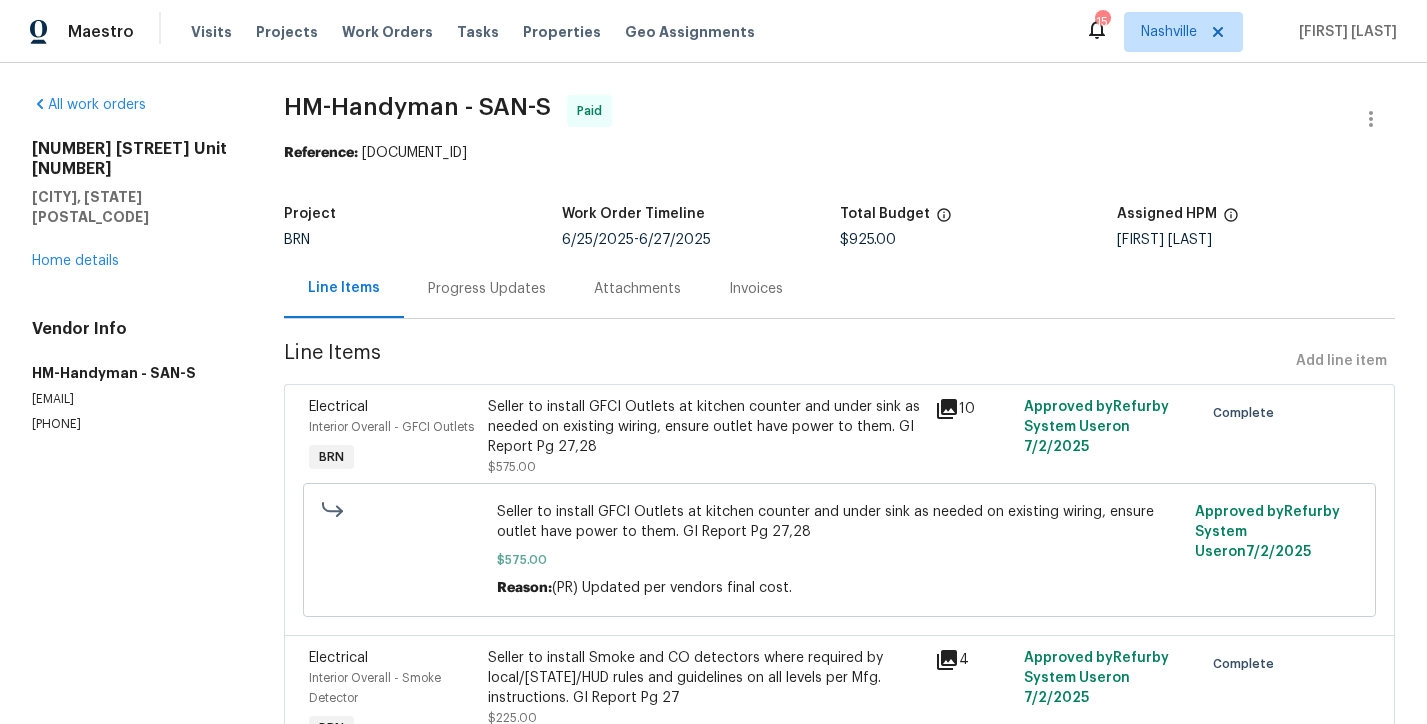 click on "Progress Updates" at bounding box center [487, 288] 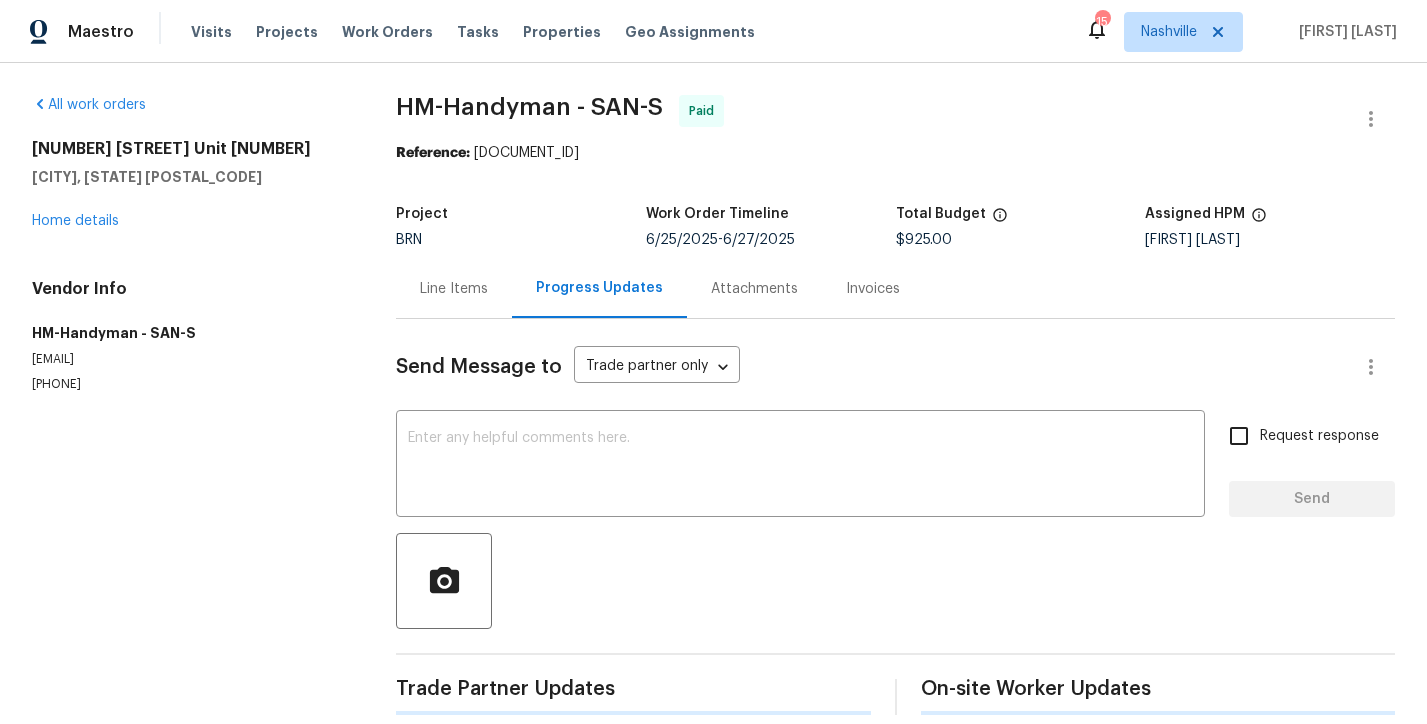 scroll, scrollTop: 23, scrollLeft: 0, axis: vertical 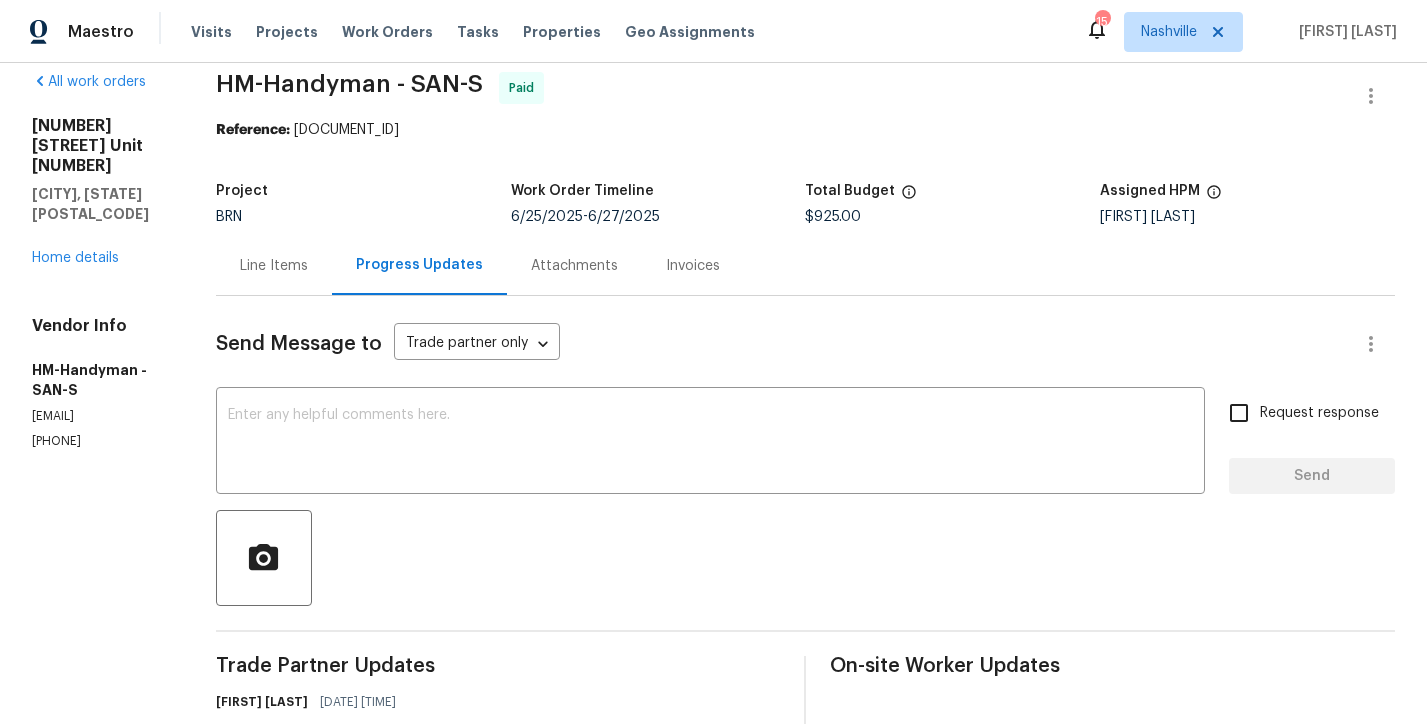click on "Line Items" at bounding box center [274, 265] 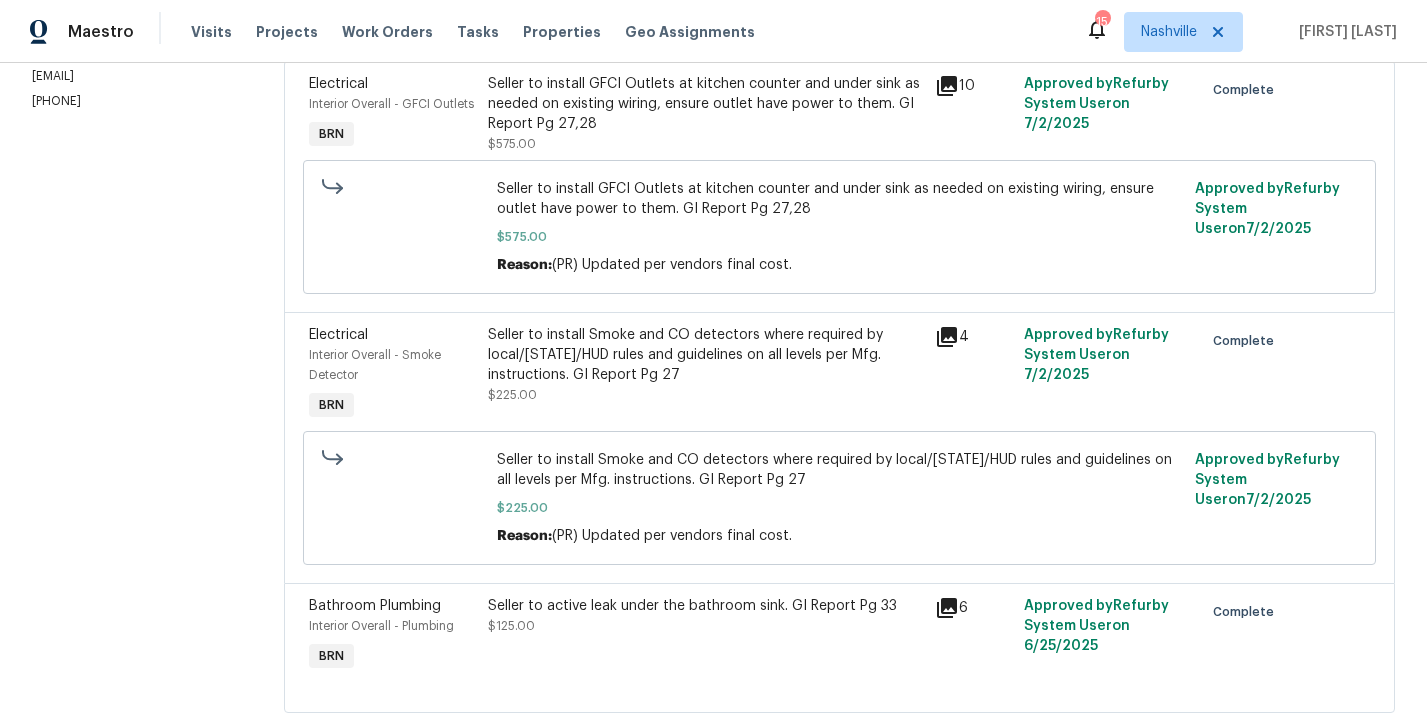 scroll, scrollTop: 391, scrollLeft: 0, axis: vertical 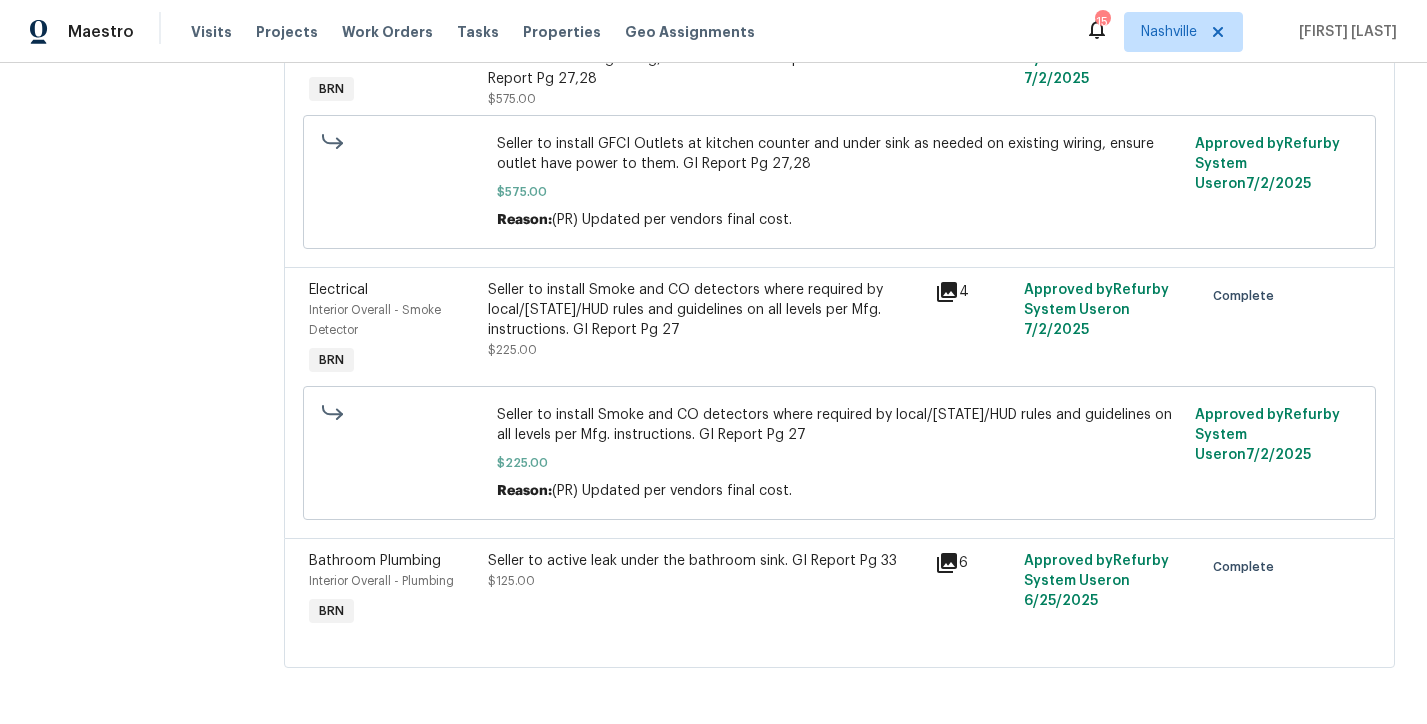 click on "Interior Overall - Plumbing" at bounding box center (392, 581) 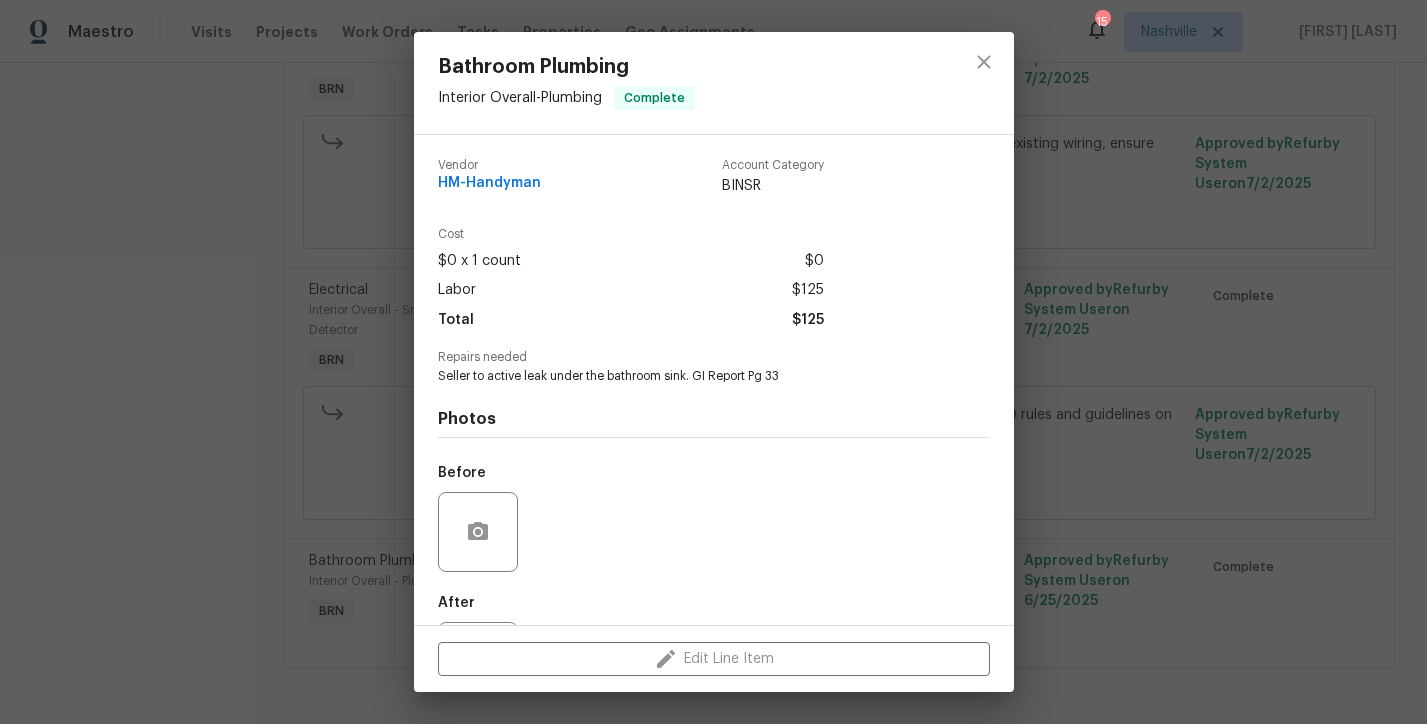 scroll, scrollTop: 97, scrollLeft: 0, axis: vertical 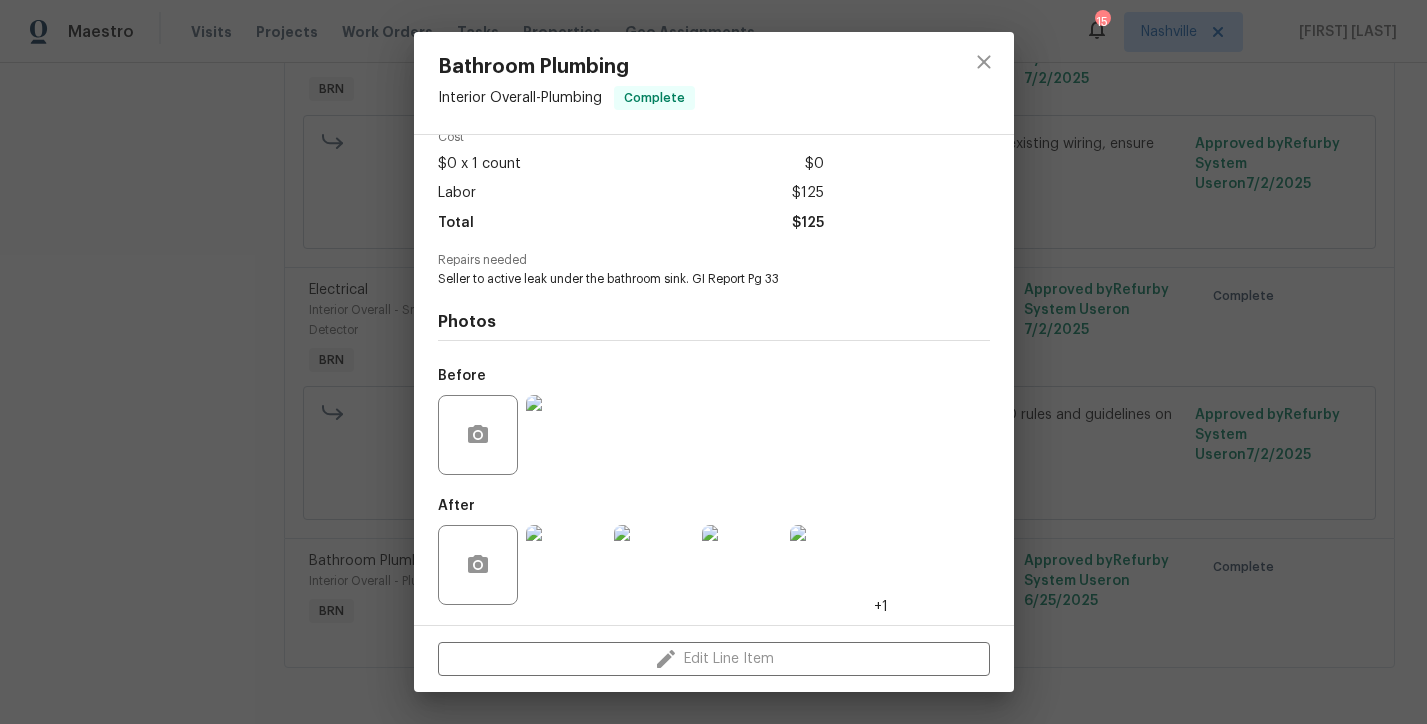 click at bounding box center [566, 565] 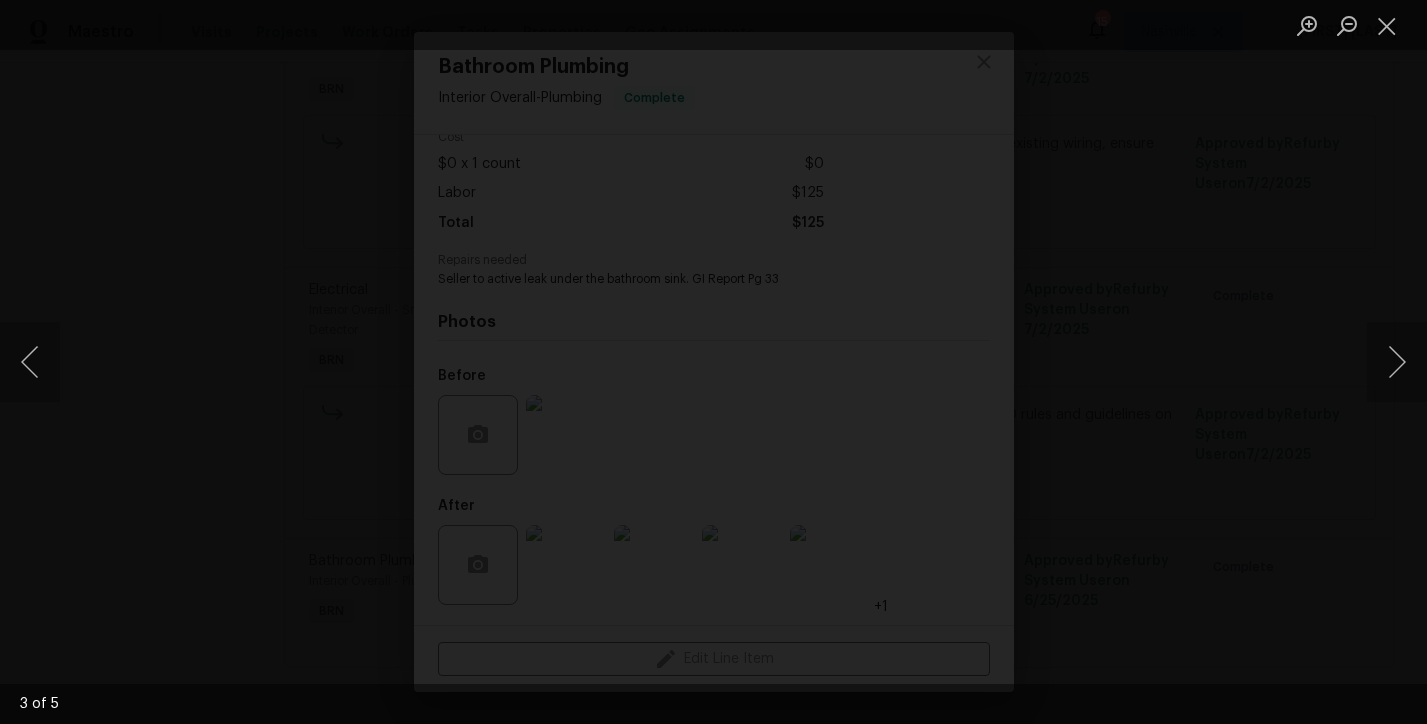 click at bounding box center [558, 1365] 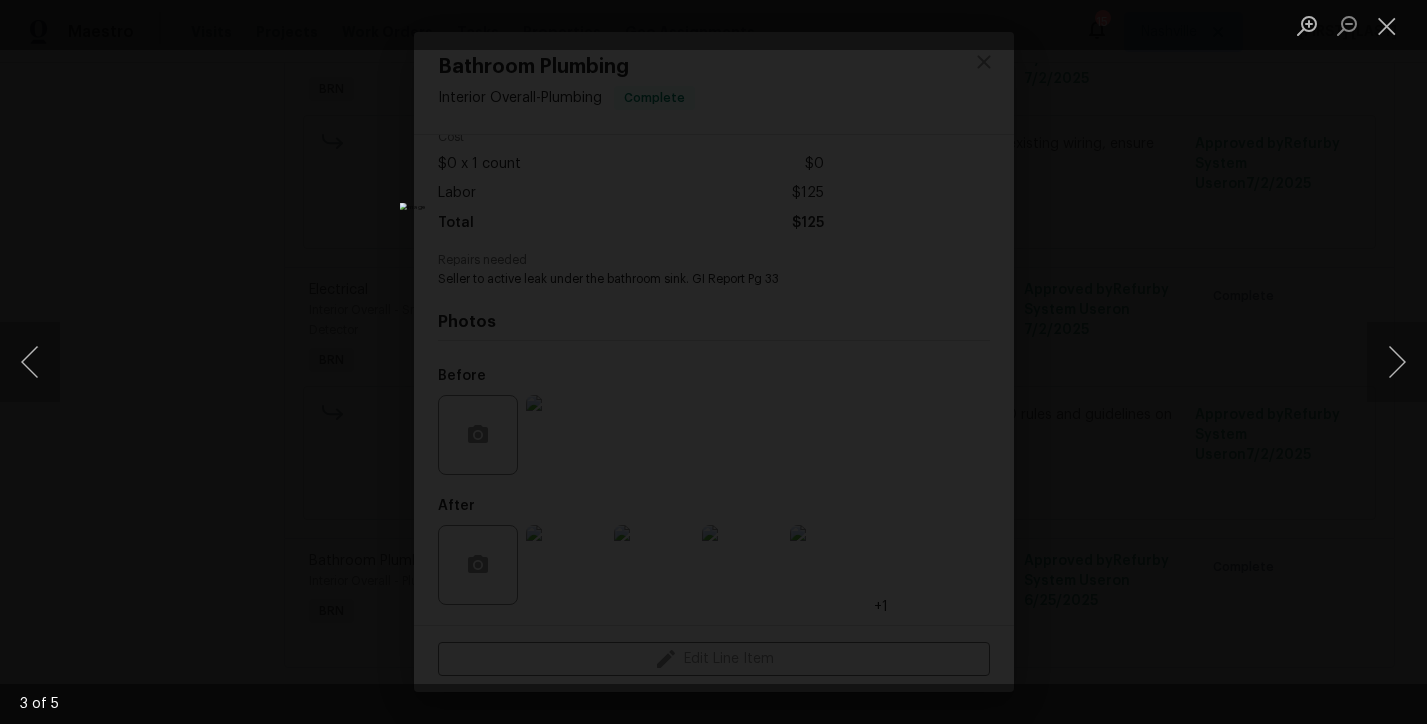 click at bounding box center (713, 362) 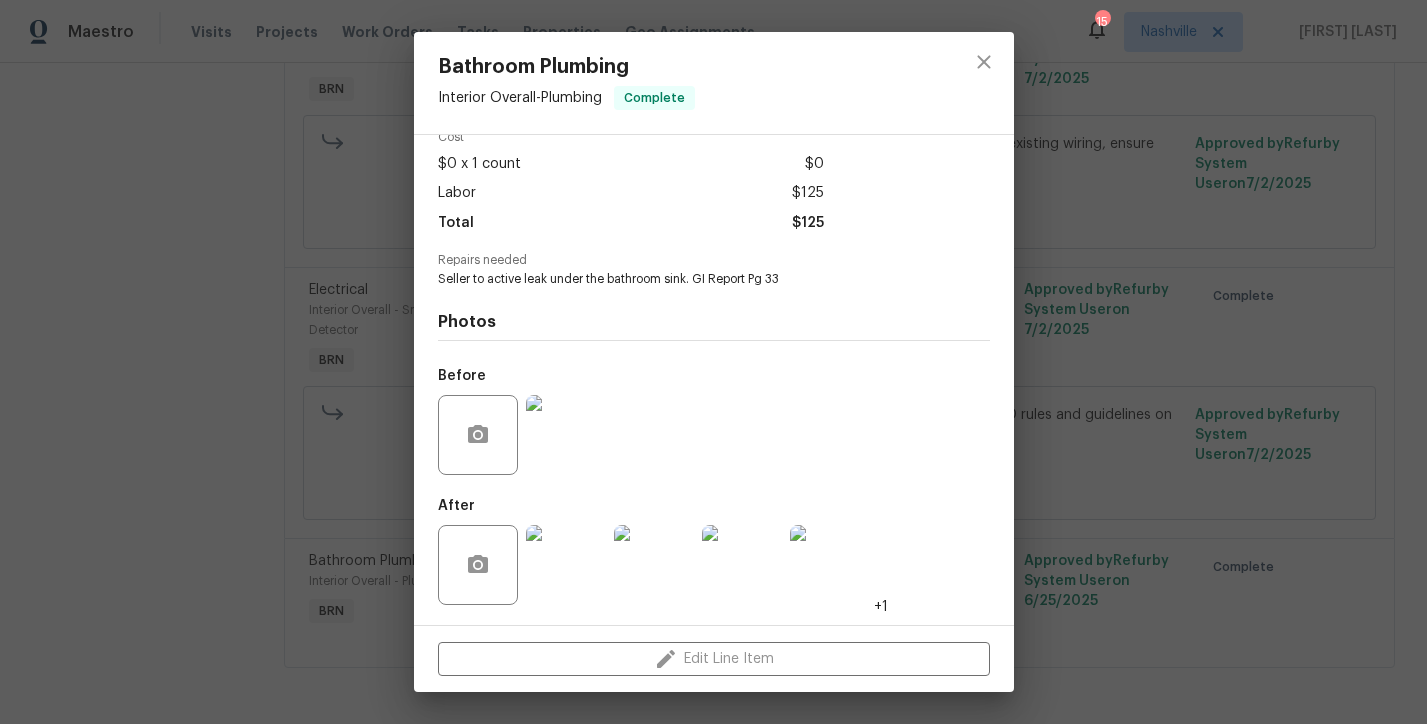 click on "Bathroom Plumbing Interior Overall  -  Plumbing Complete Vendor HM-Handyman Account Category BINSR Cost $0 x 1 count $0 Labor $125 Total $125 Repairs needed Seller to active leak under the bathroom sink. GI Report Pg 33 Photos Before After  +1  Edit Line Item" at bounding box center (713, 362) 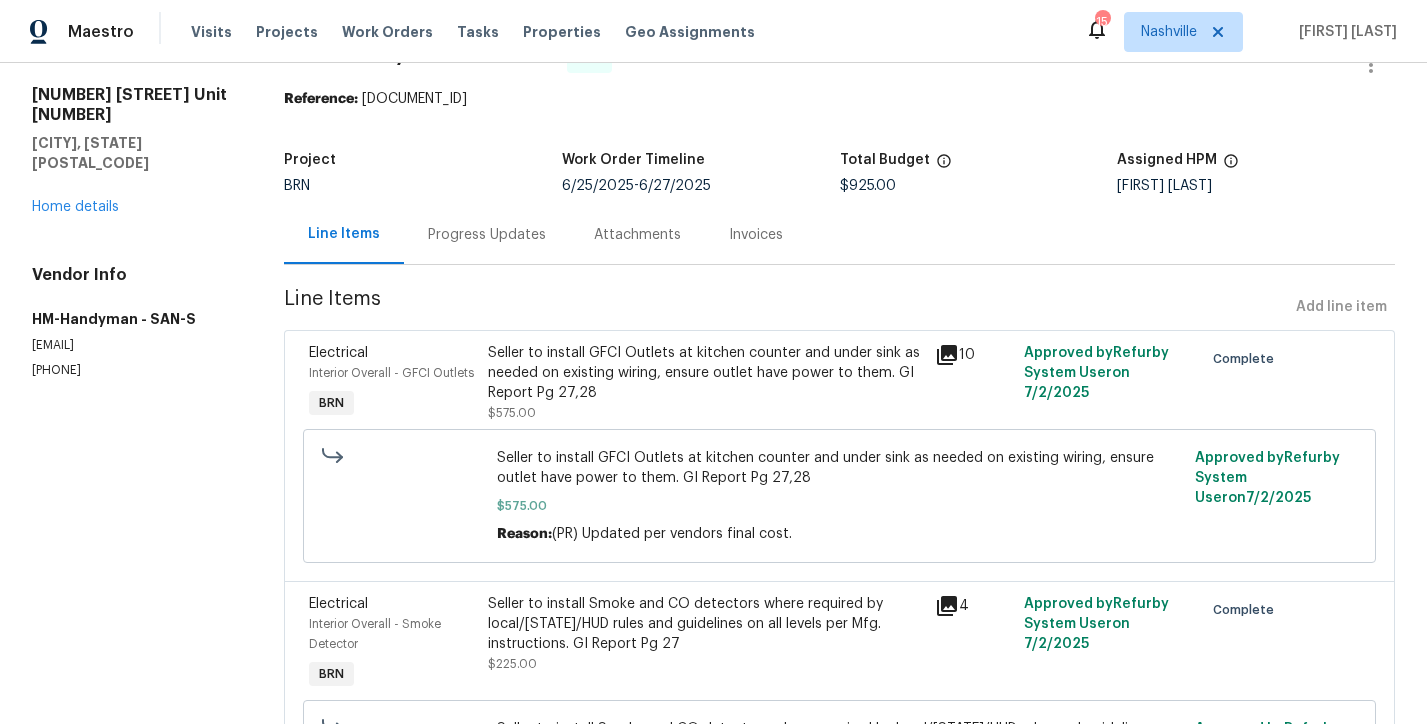 click on "Progress Updates" at bounding box center (487, 235) 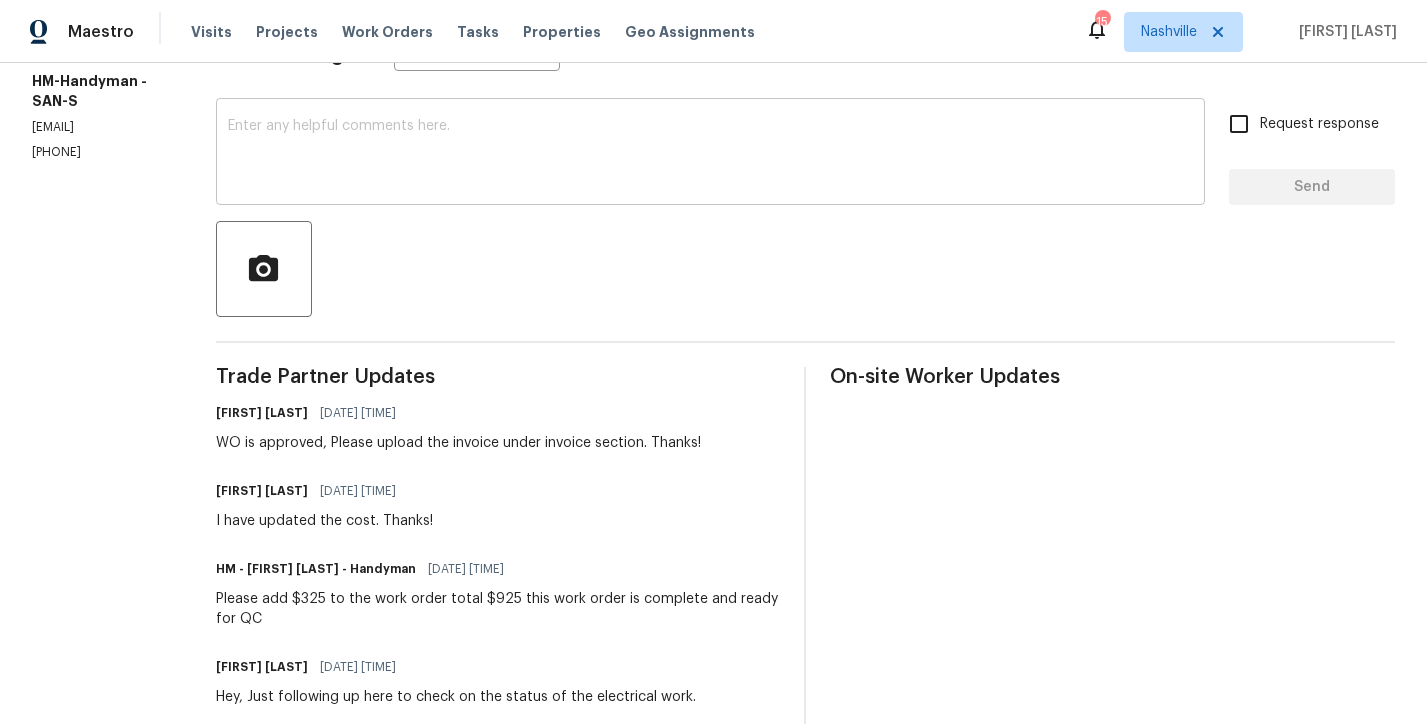 scroll, scrollTop: 298, scrollLeft: 0, axis: vertical 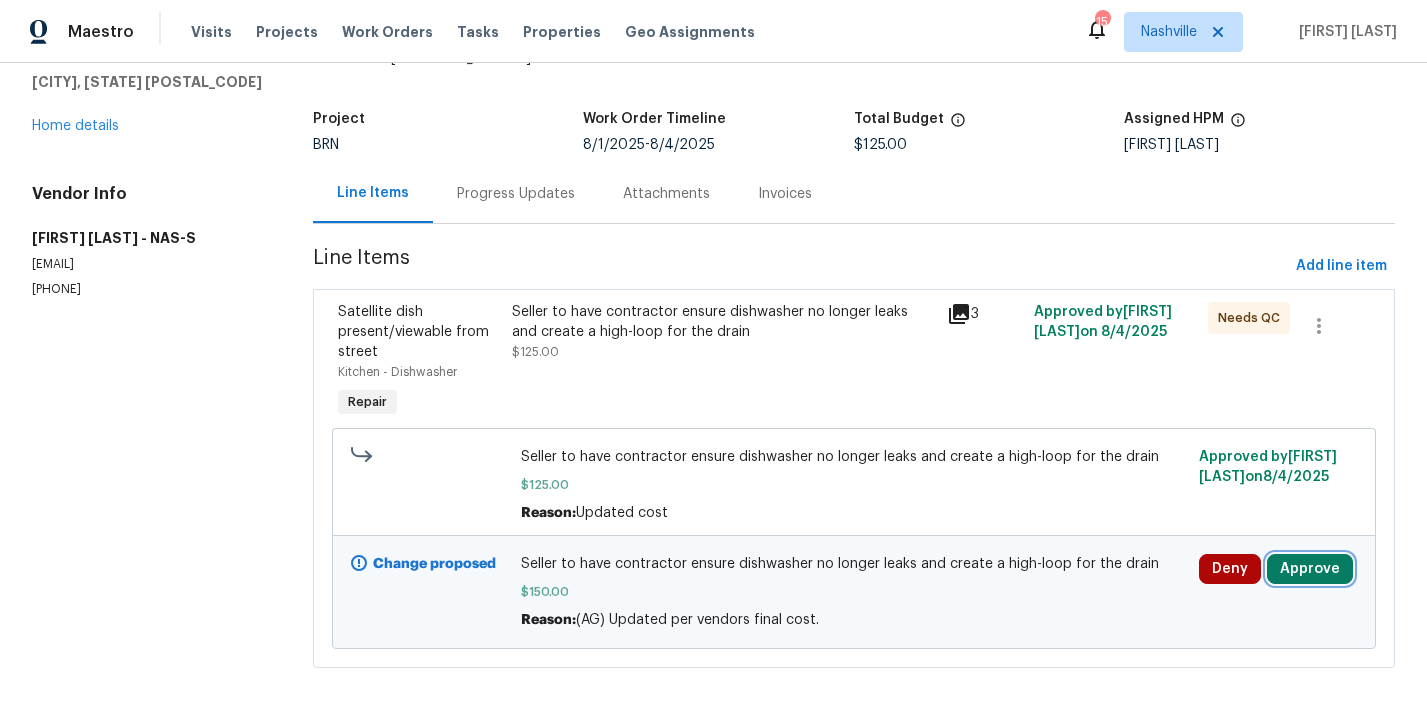 click on "Approve" at bounding box center (1310, 569) 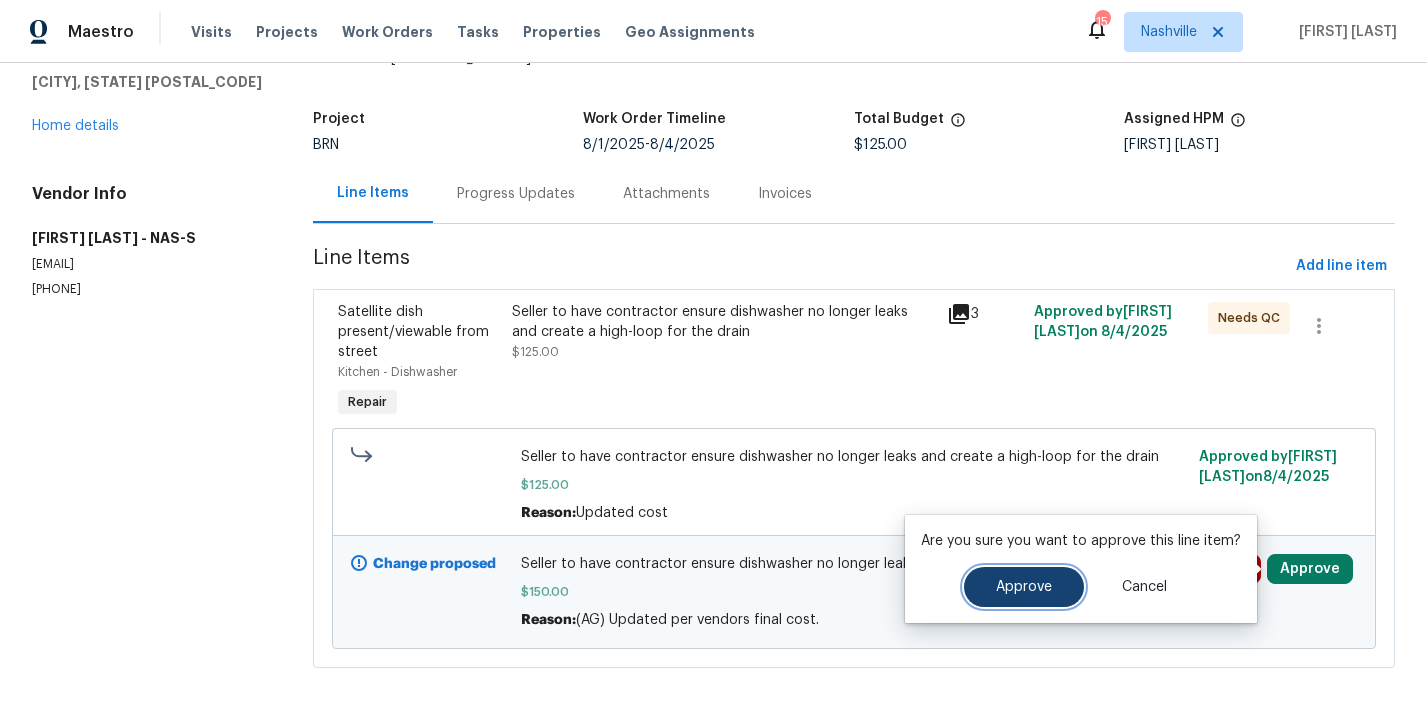 click on "Approve" at bounding box center [1024, 587] 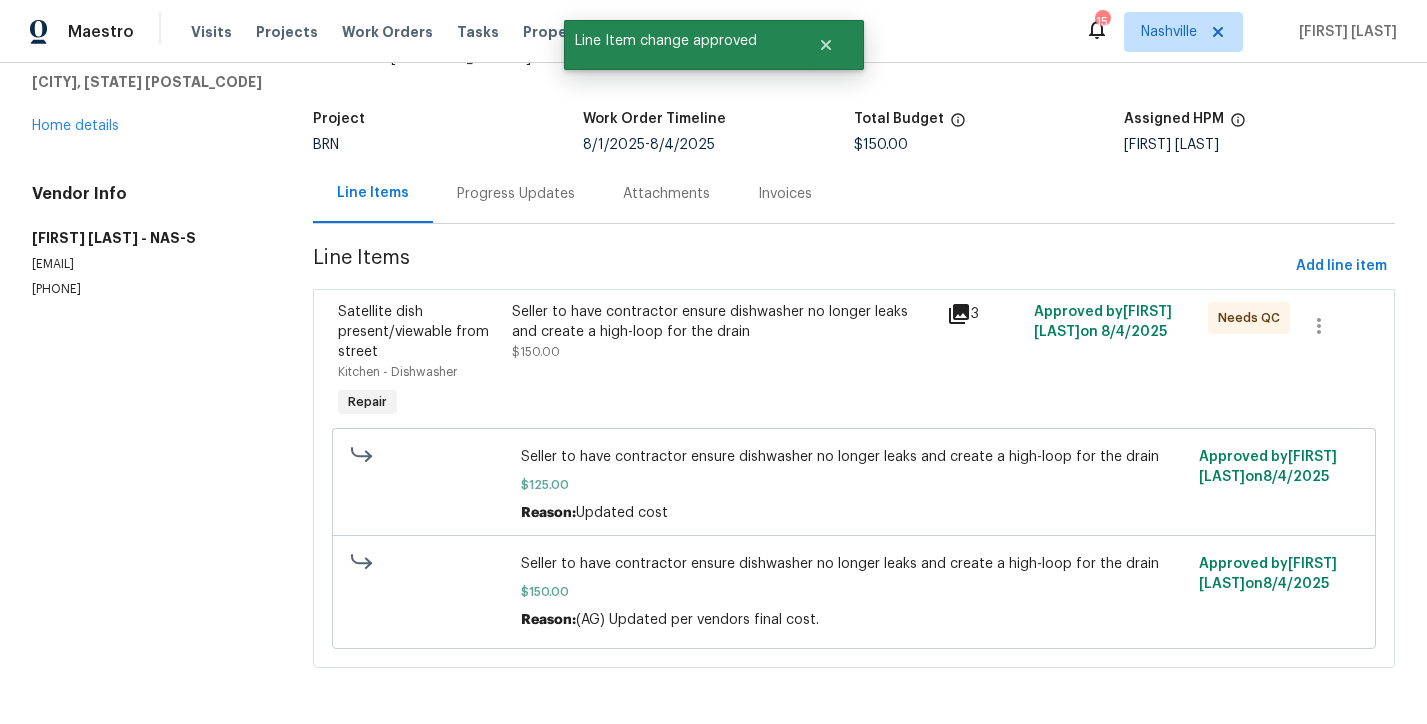 scroll, scrollTop: 0, scrollLeft: 0, axis: both 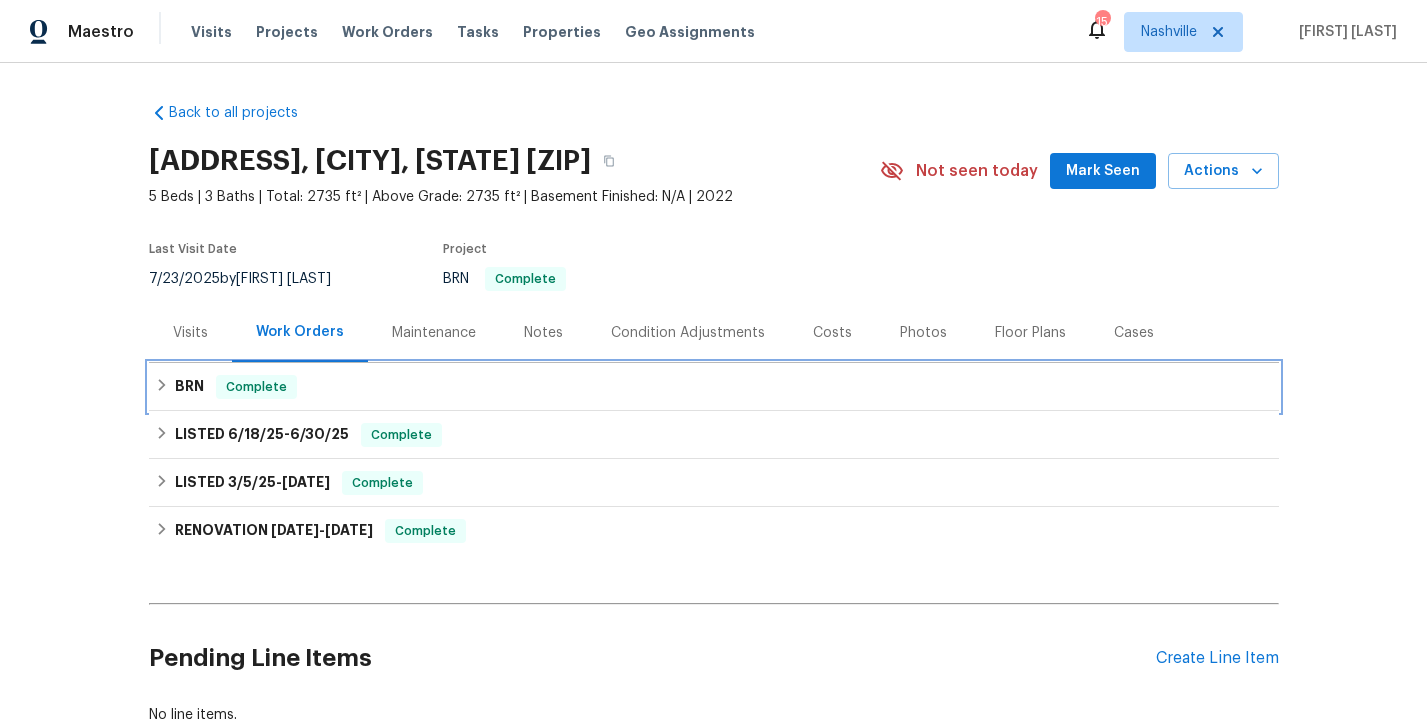 click on "BRN   Complete" at bounding box center [714, 387] 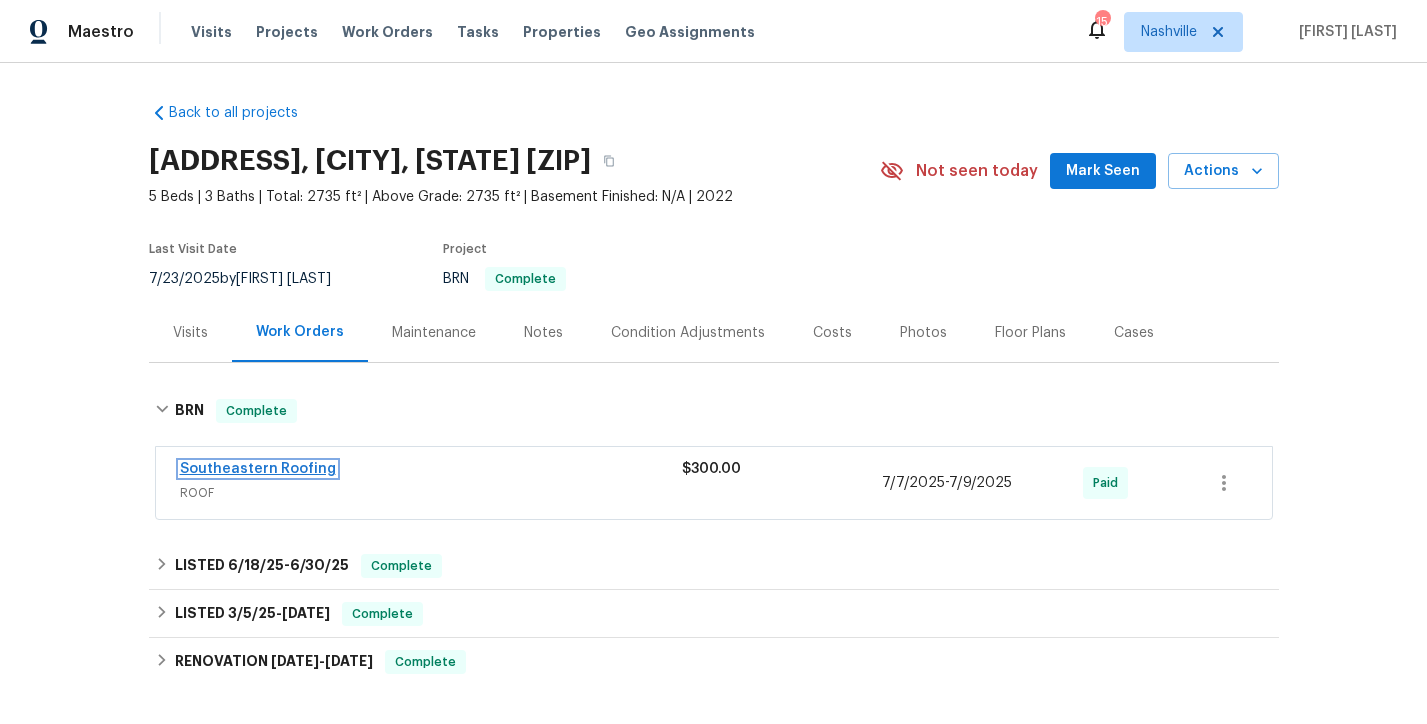 click on "Southeastern Roofing" at bounding box center [258, 469] 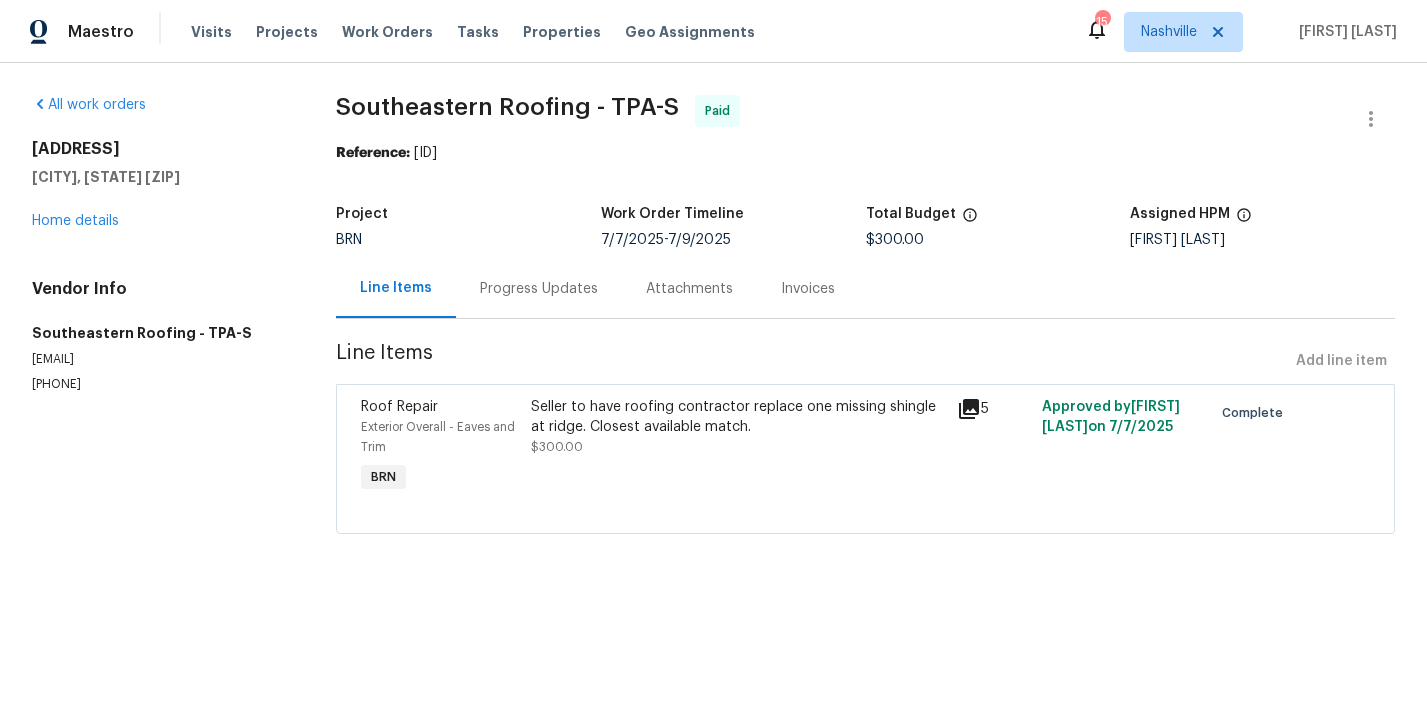 click on "Progress Updates" at bounding box center (539, 289) 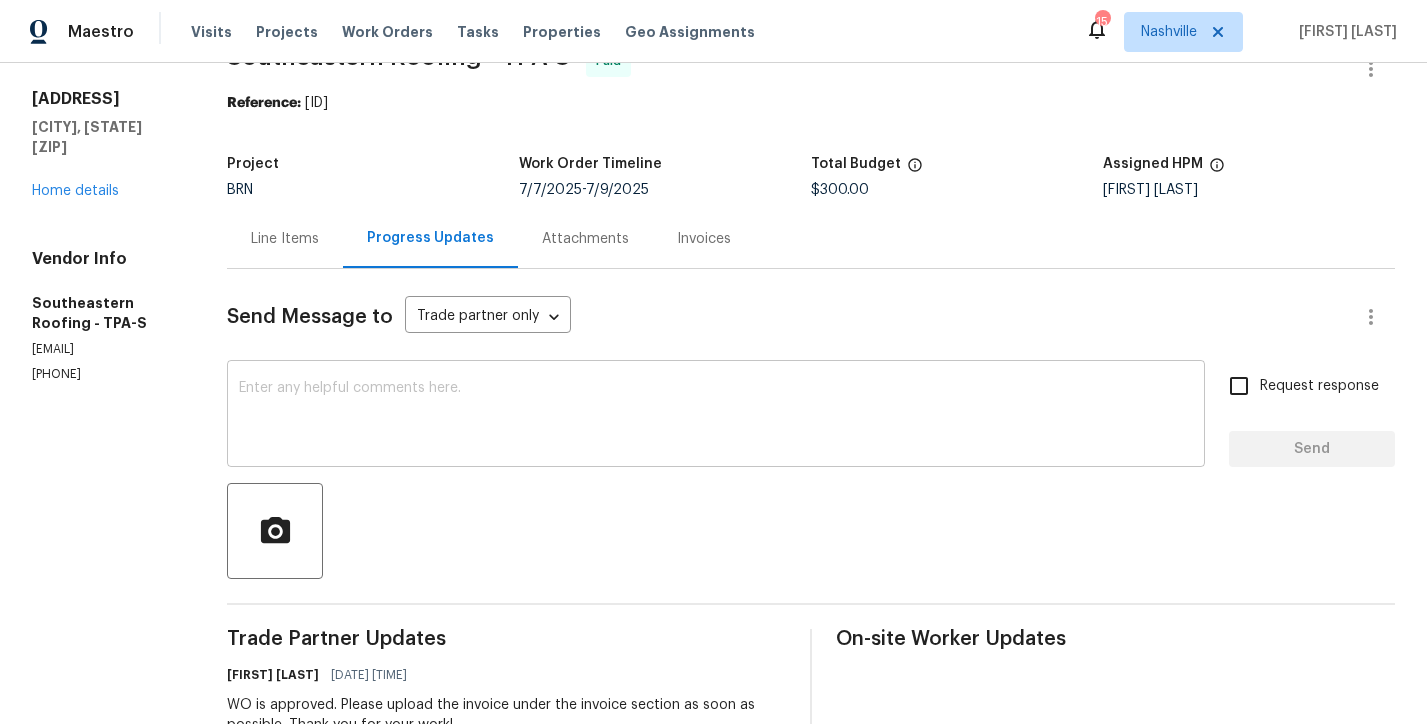 scroll, scrollTop: 64, scrollLeft: 0, axis: vertical 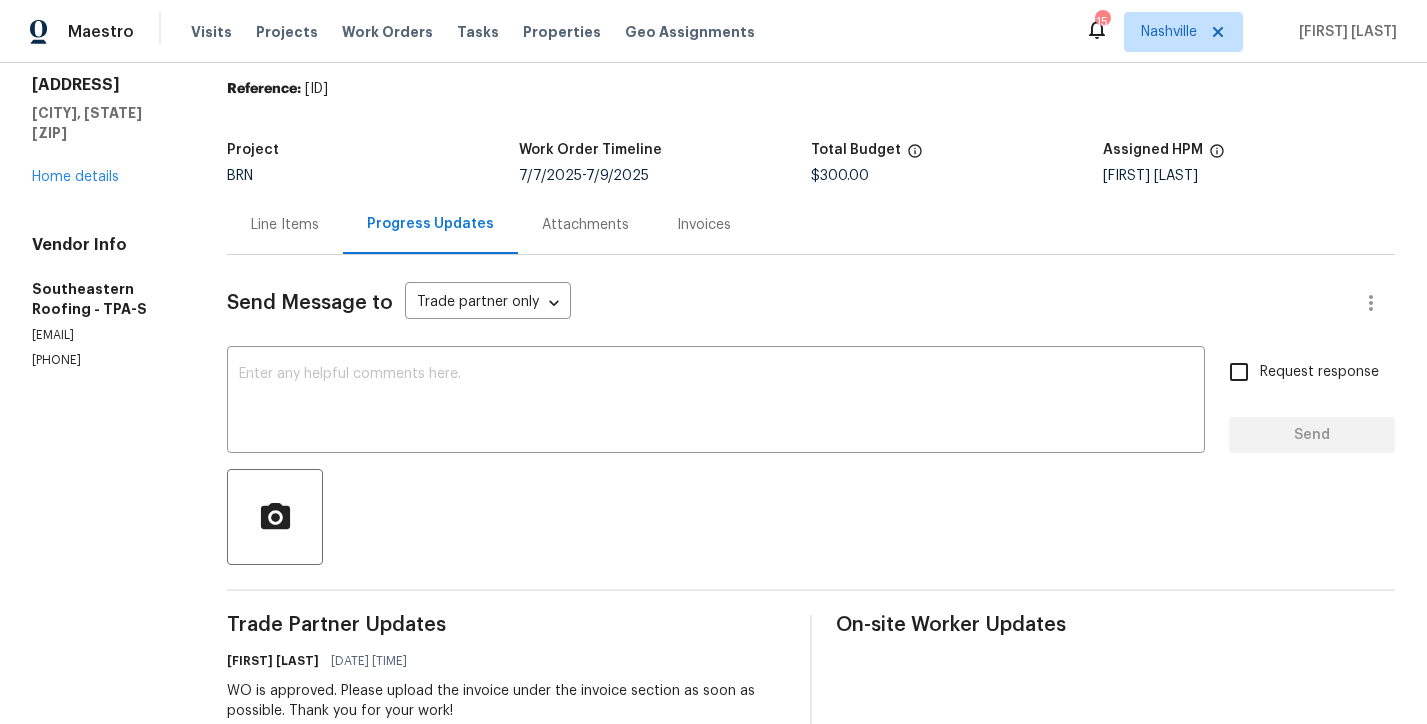 click on "Line Items" at bounding box center (285, 225) 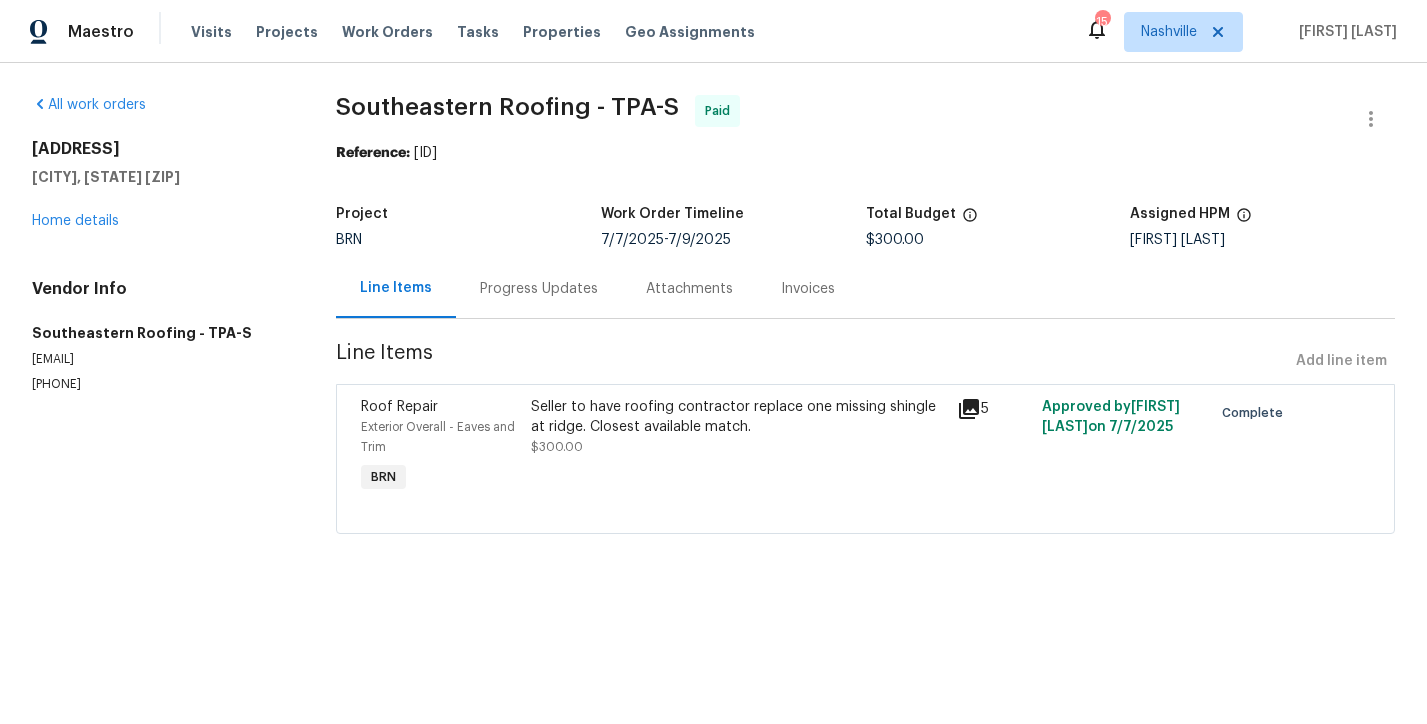 click on "Seller to have roofing contractor replace one missing shingle at ridge. Closest available match. [PRICE]" at bounding box center (737, 447) 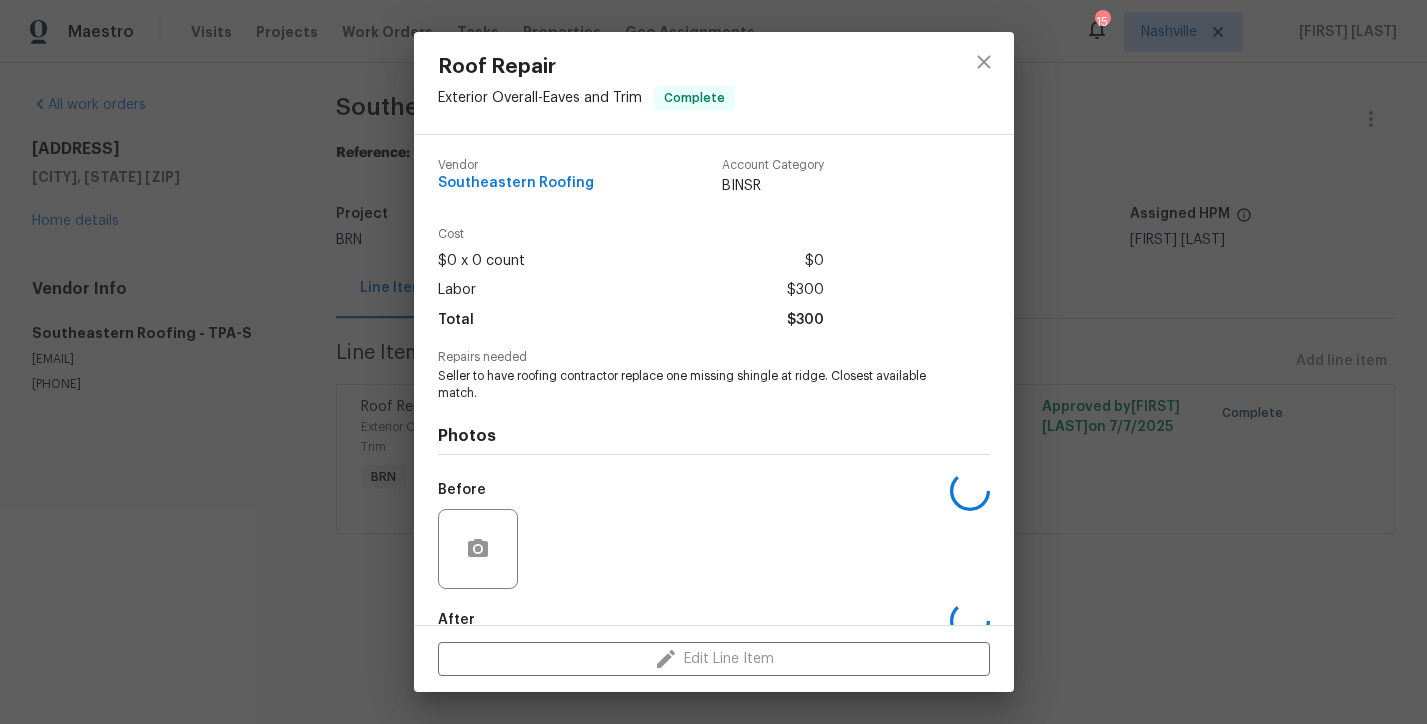 scroll, scrollTop: 114, scrollLeft: 0, axis: vertical 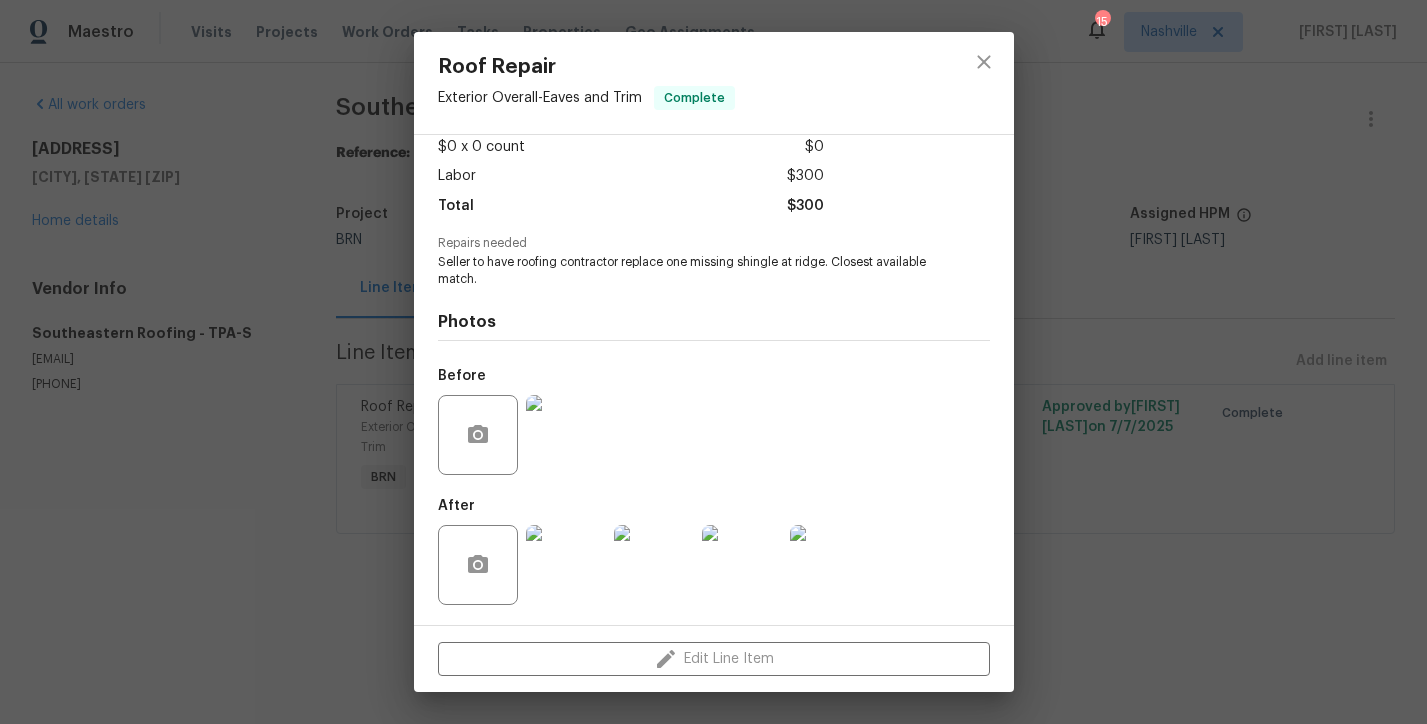 click at bounding box center (566, 435) 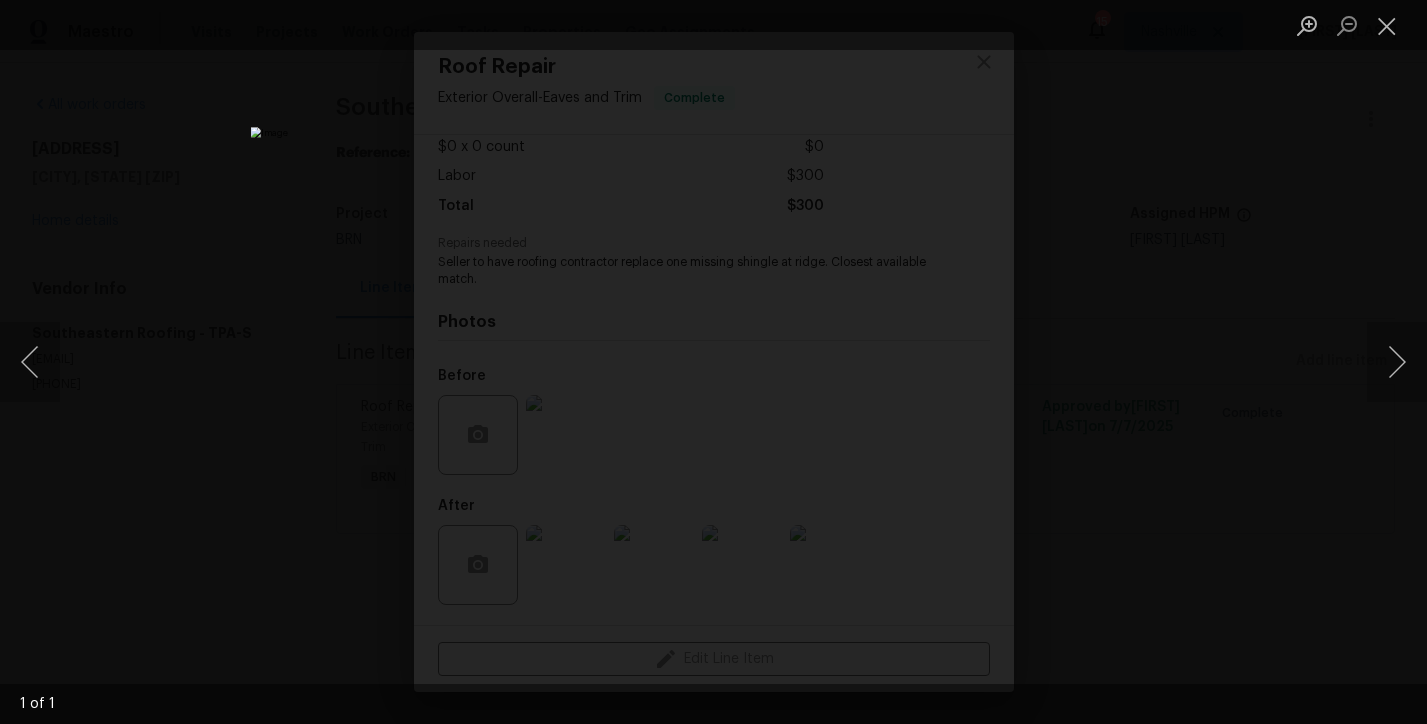 click at bounding box center [713, 362] 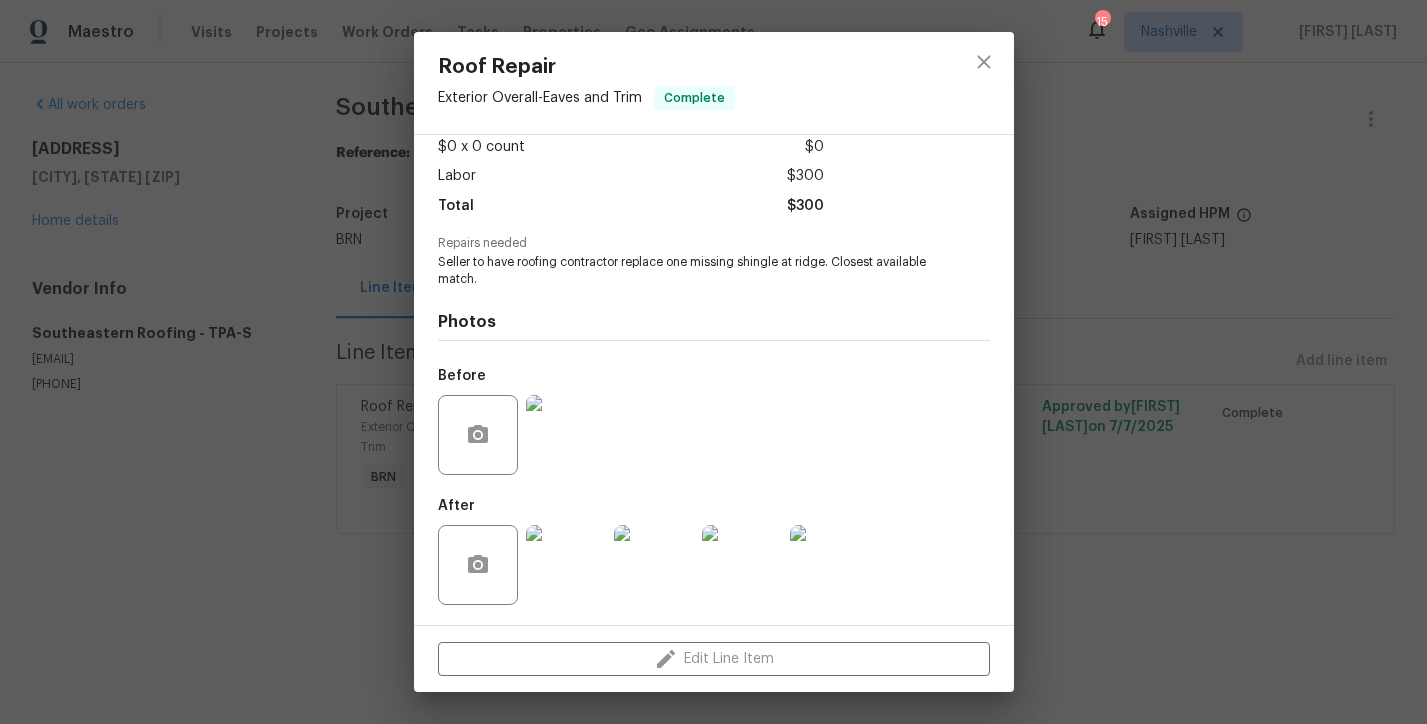 click at bounding box center [566, 565] 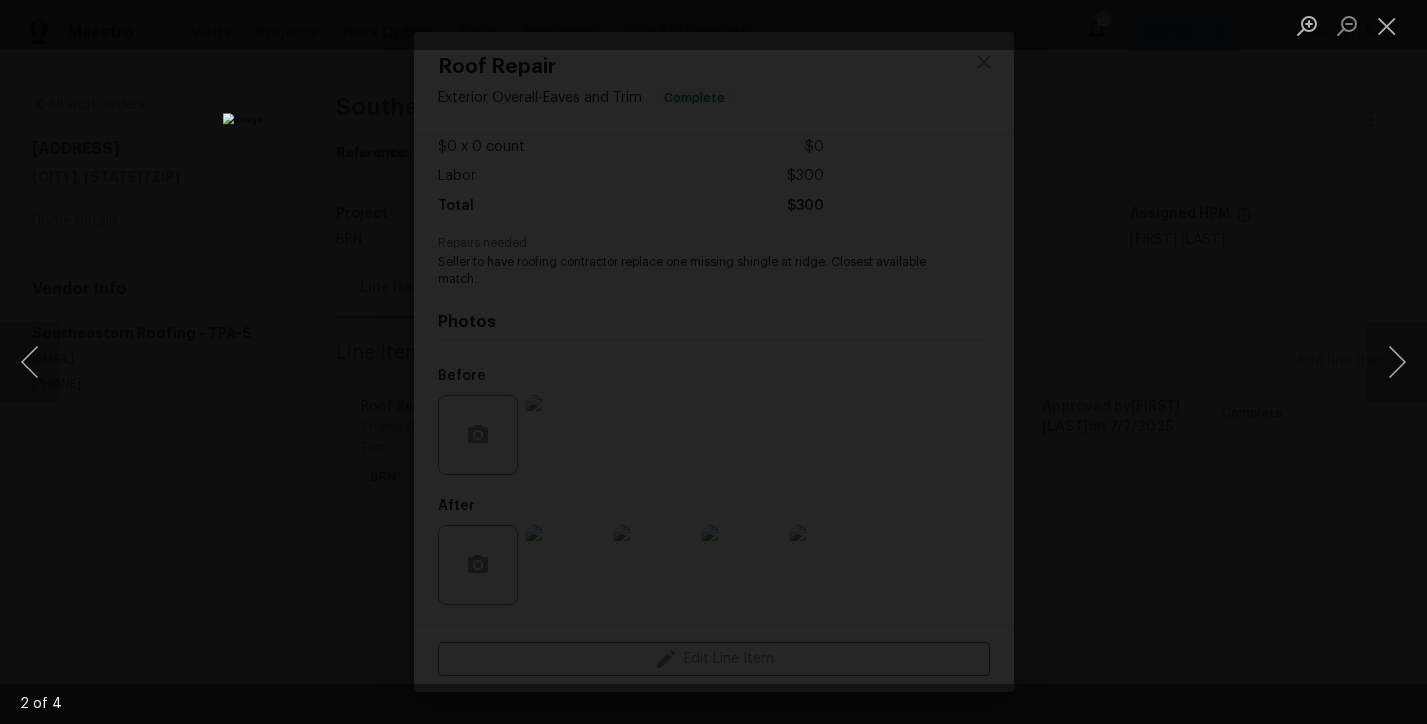 click at bounding box center [713, 362] 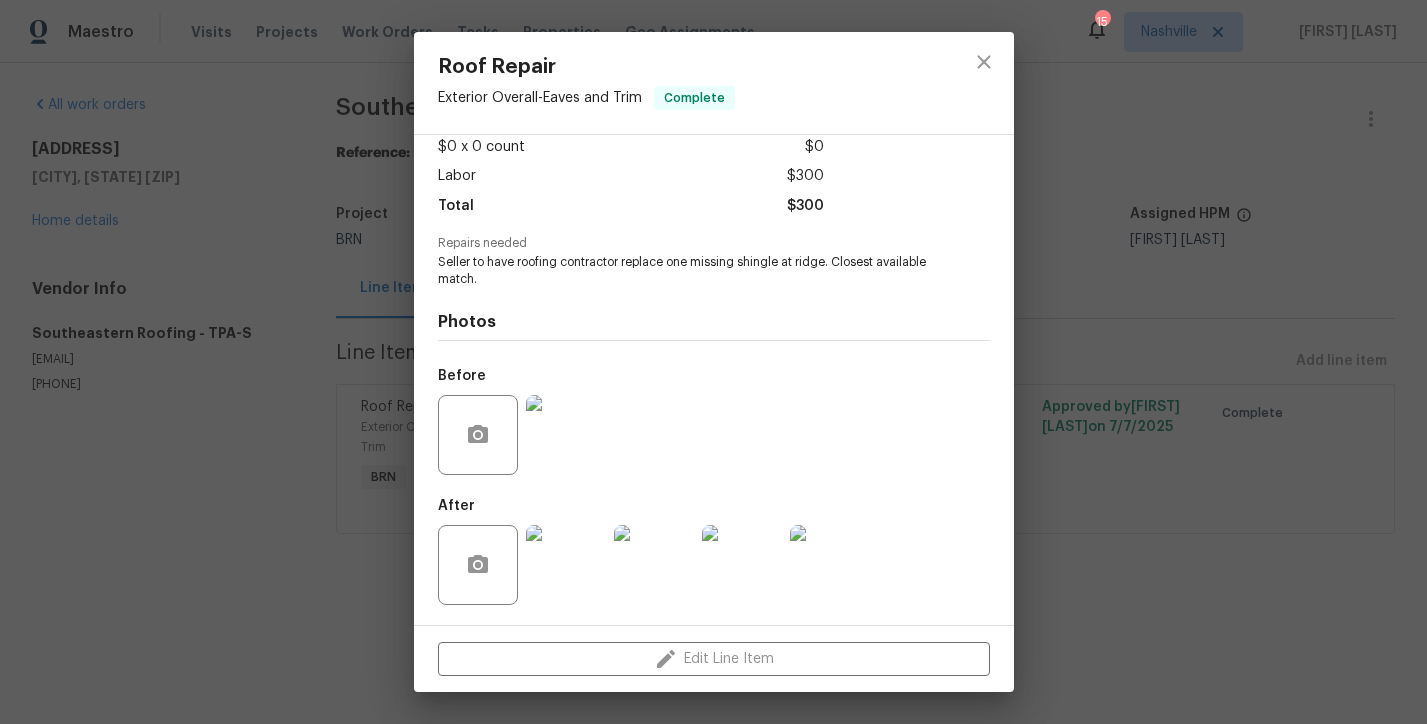 click at bounding box center (566, 565) 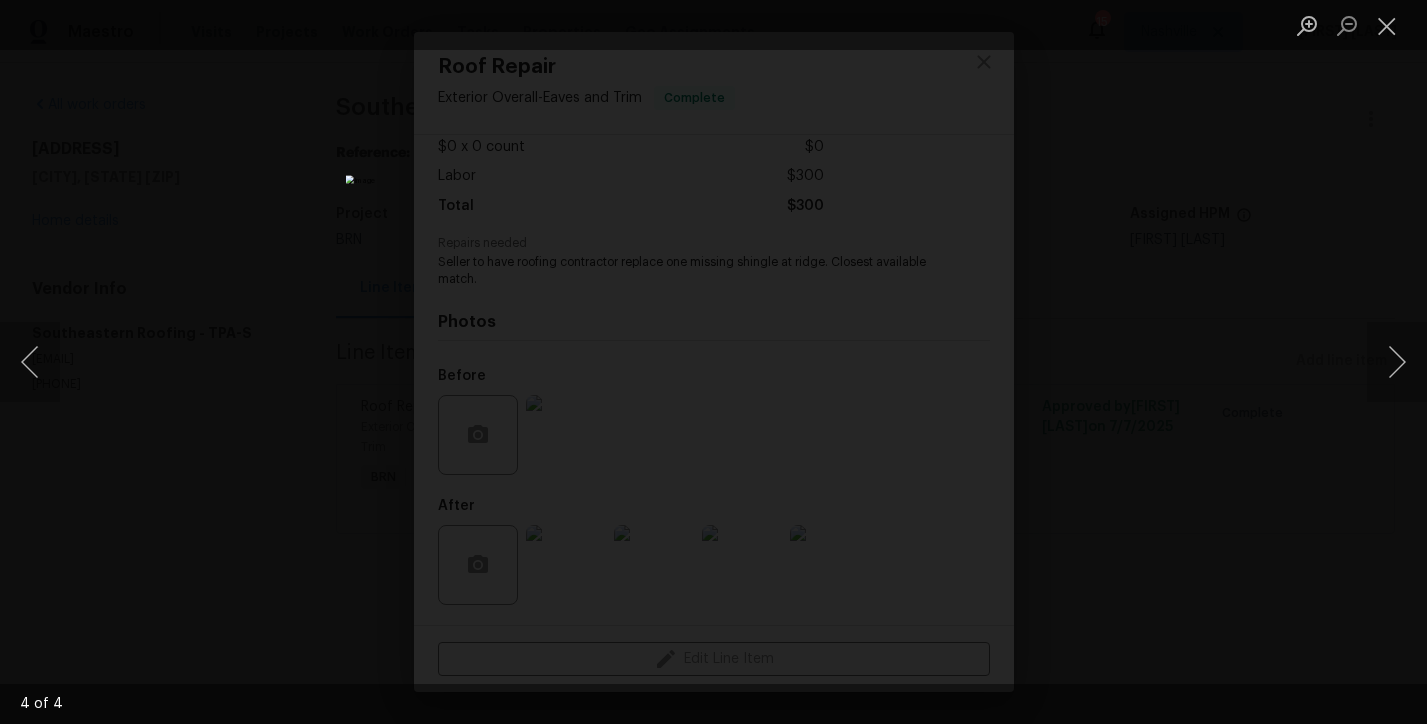 click at bounding box center [713, 362] 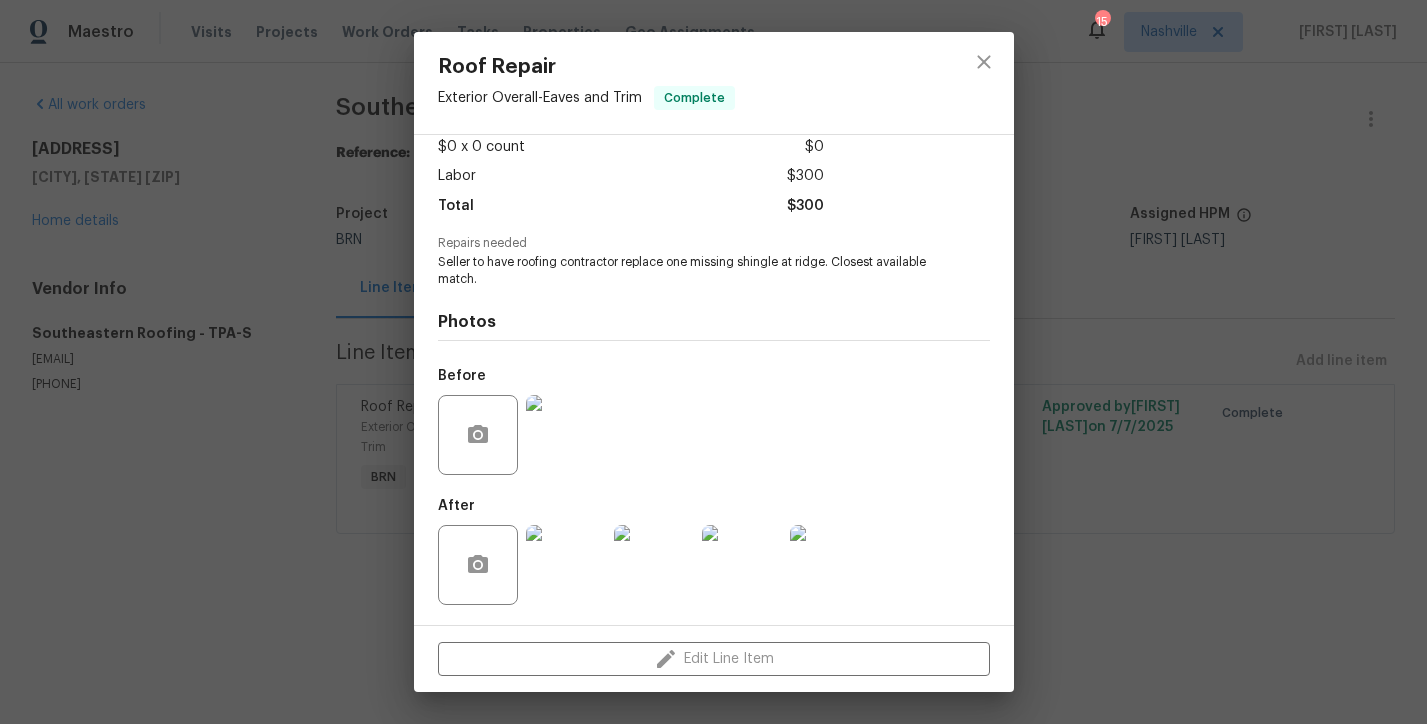 click on "Roof Repair Exterior Overall  -  Eaves and Trim Complete Vendor Southeastern Roofing Account Category BINSR Cost $0 x 0 count $0 Labor $300 Total $300 Repairs needed Seller to have roofing contractor replace one missing shingle at ridge. Closest available match. Photos Before After  Edit Line Item" at bounding box center (713, 362) 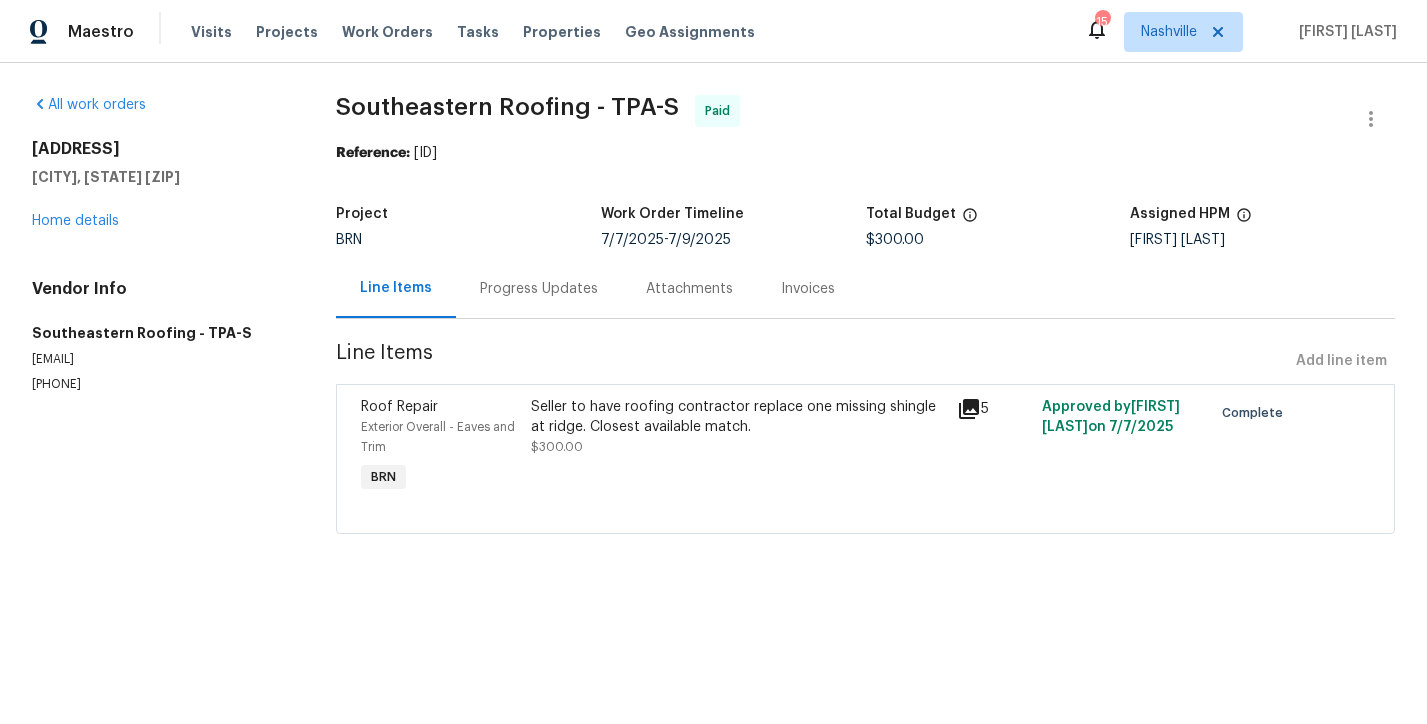 click on "Progress Updates" at bounding box center (539, 288) 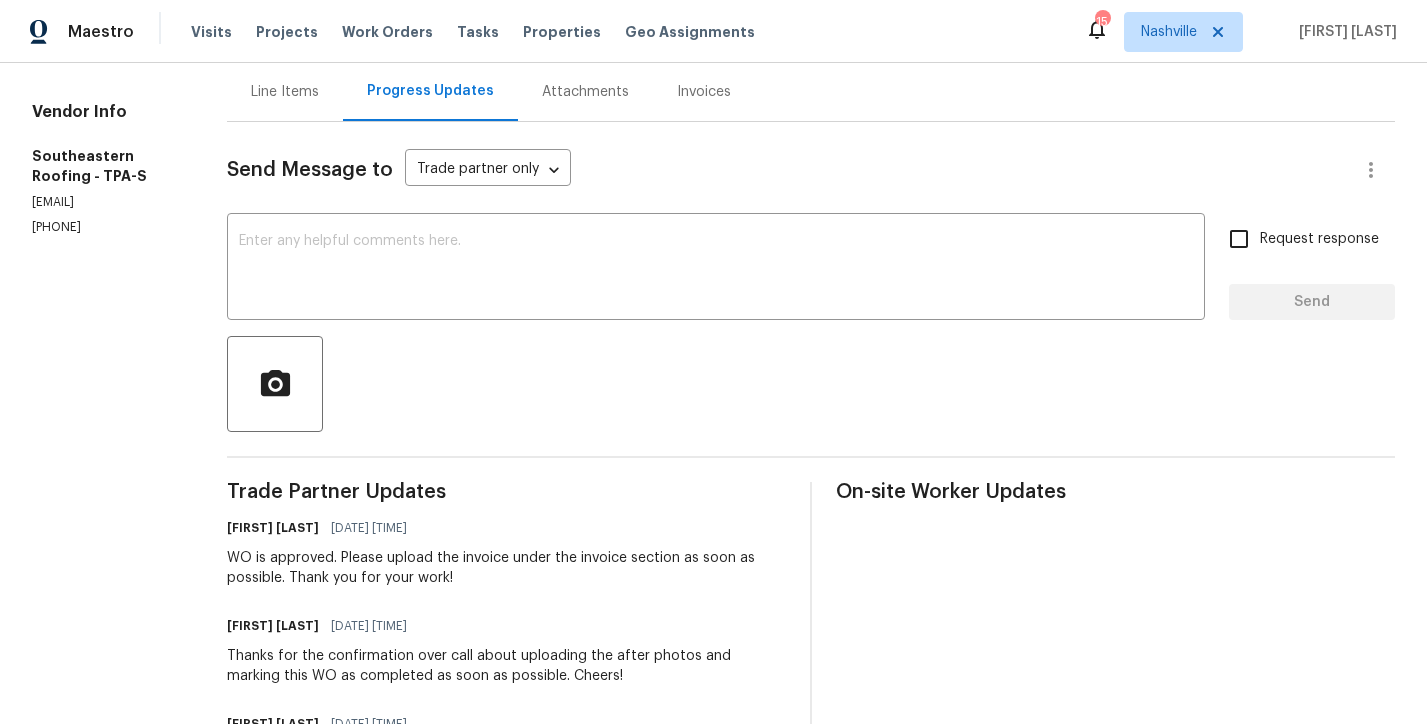 scroll, scrollTop: 238, scrollLeft: 0, axis: vertical 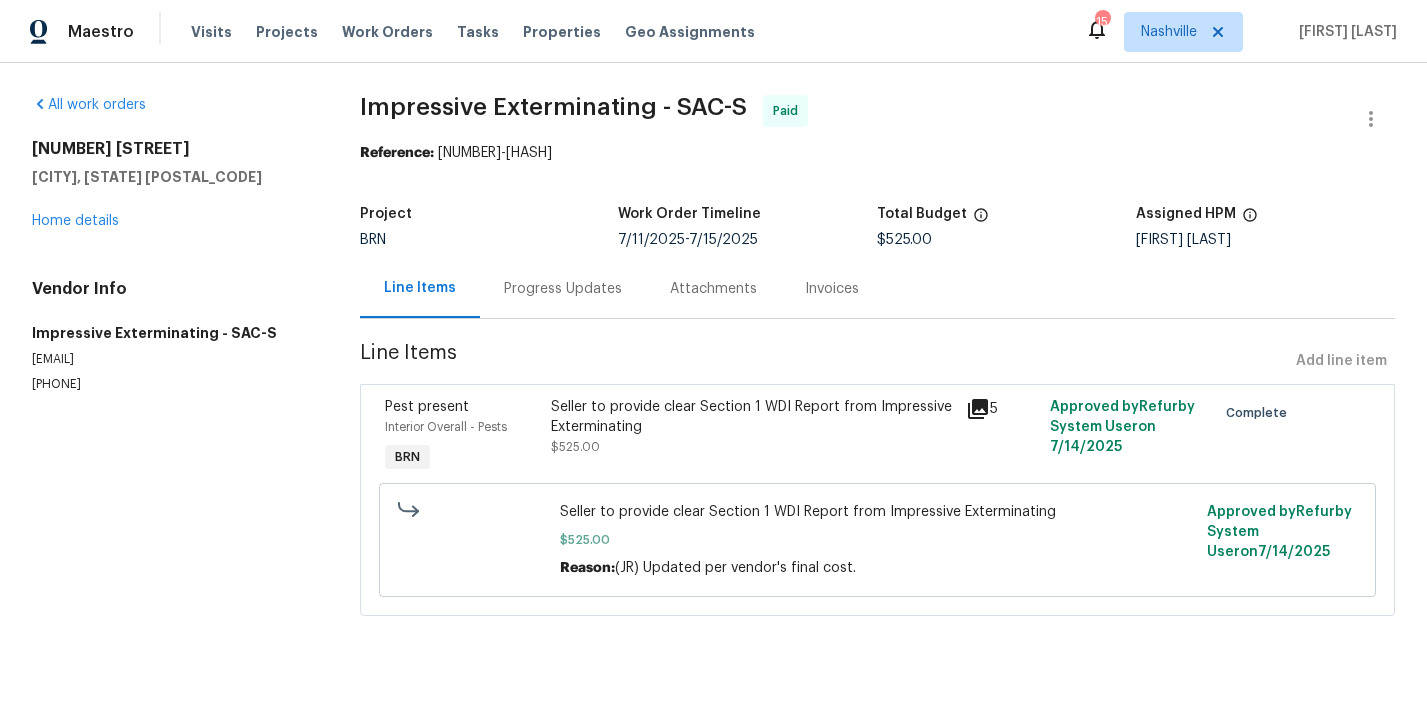 click on "Progress Updates" at bounding box center (563, 288) 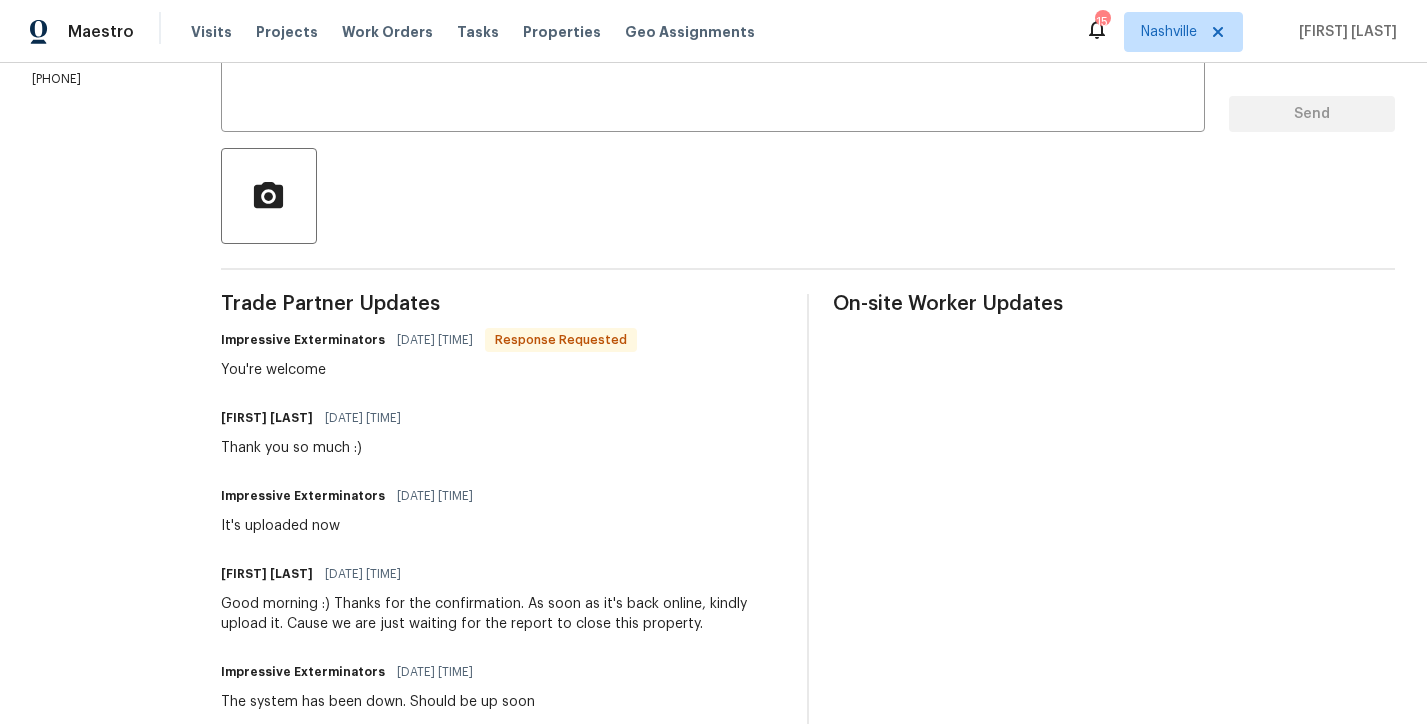 scroll, scrollTop: 87, scrollLeft: 0, axis: vertical 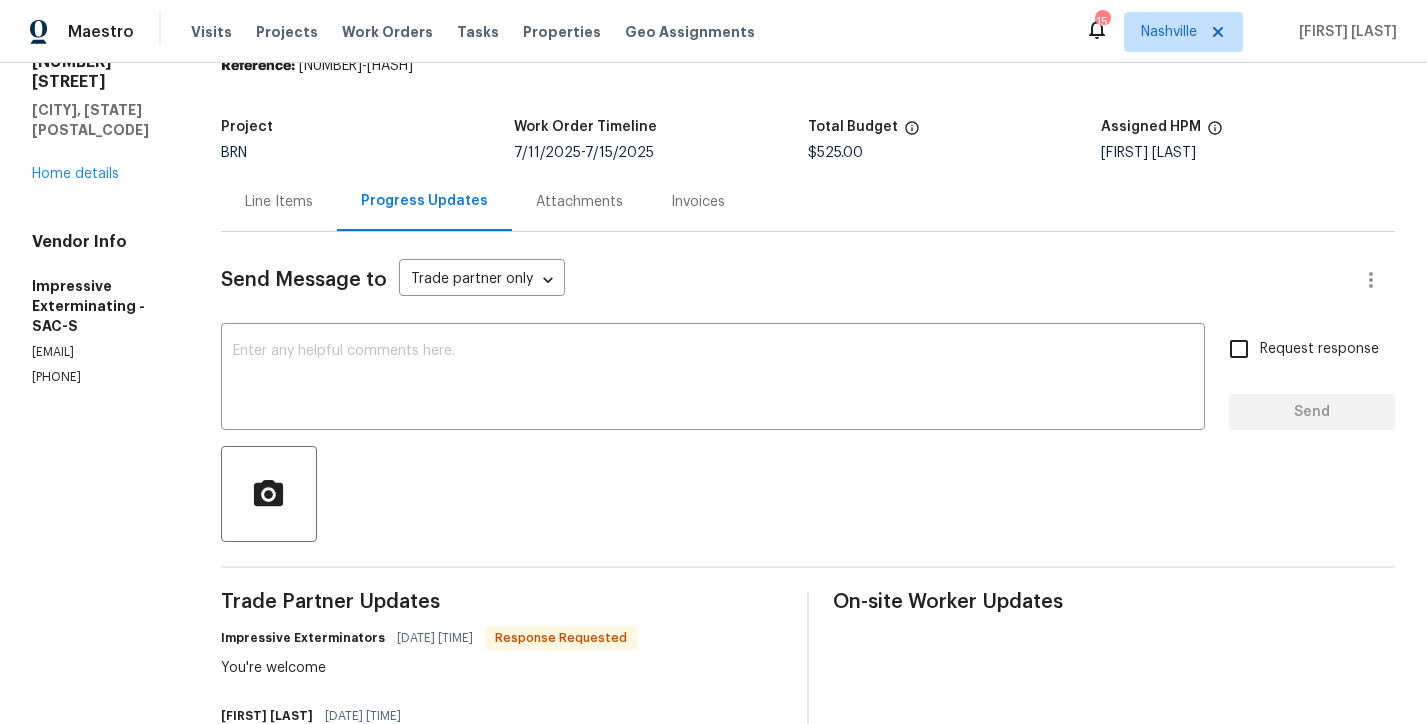 click on "Line Items" at bounding box center (279, 202) 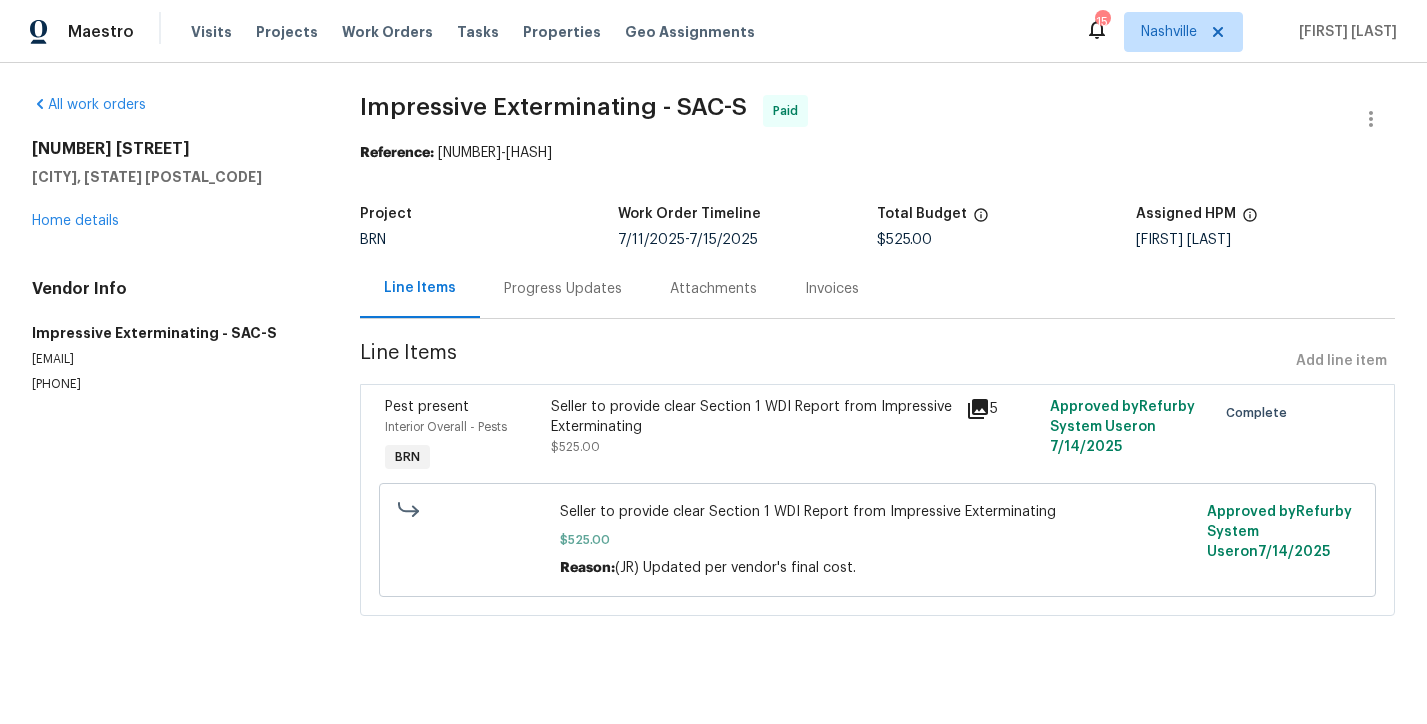 scroll, scrollTop: 0, scrollLeft: 0, axis: both 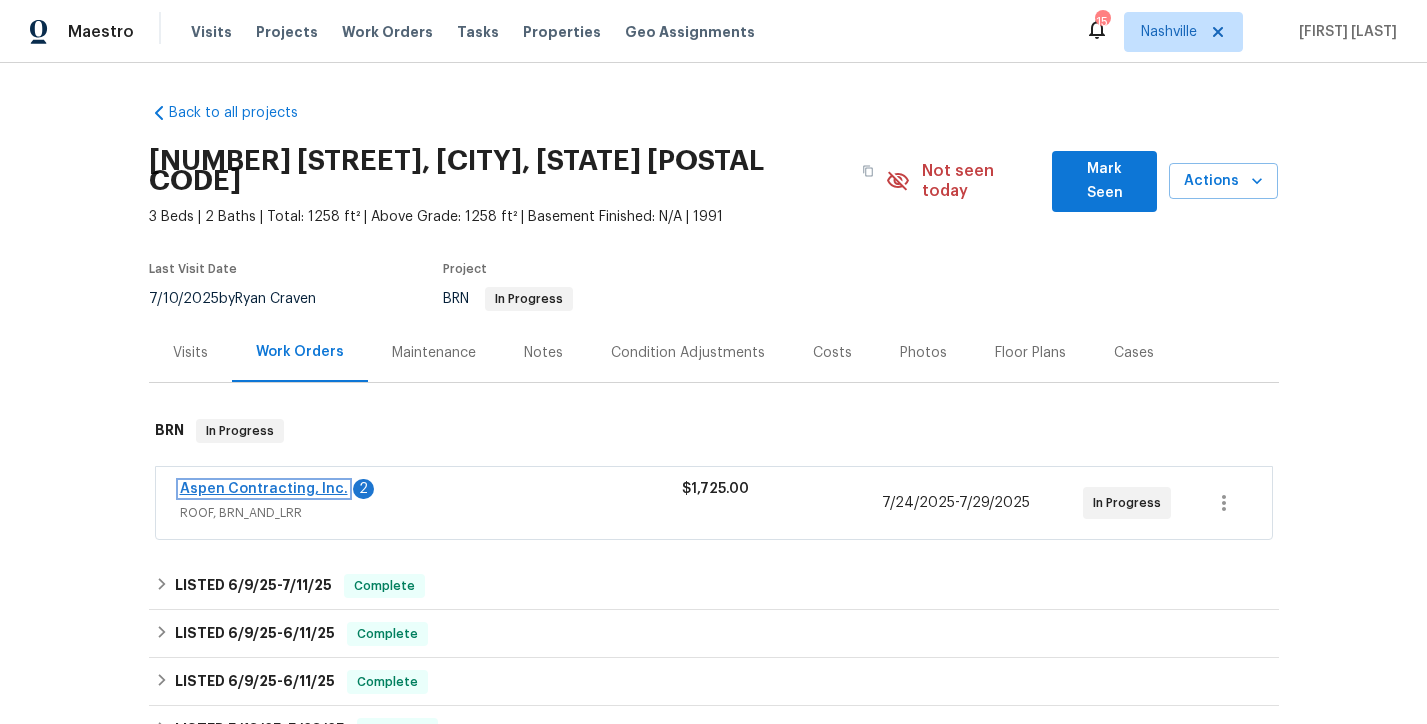 click on "Aspen Contracting, Inc." at bounding box center (264, 489) 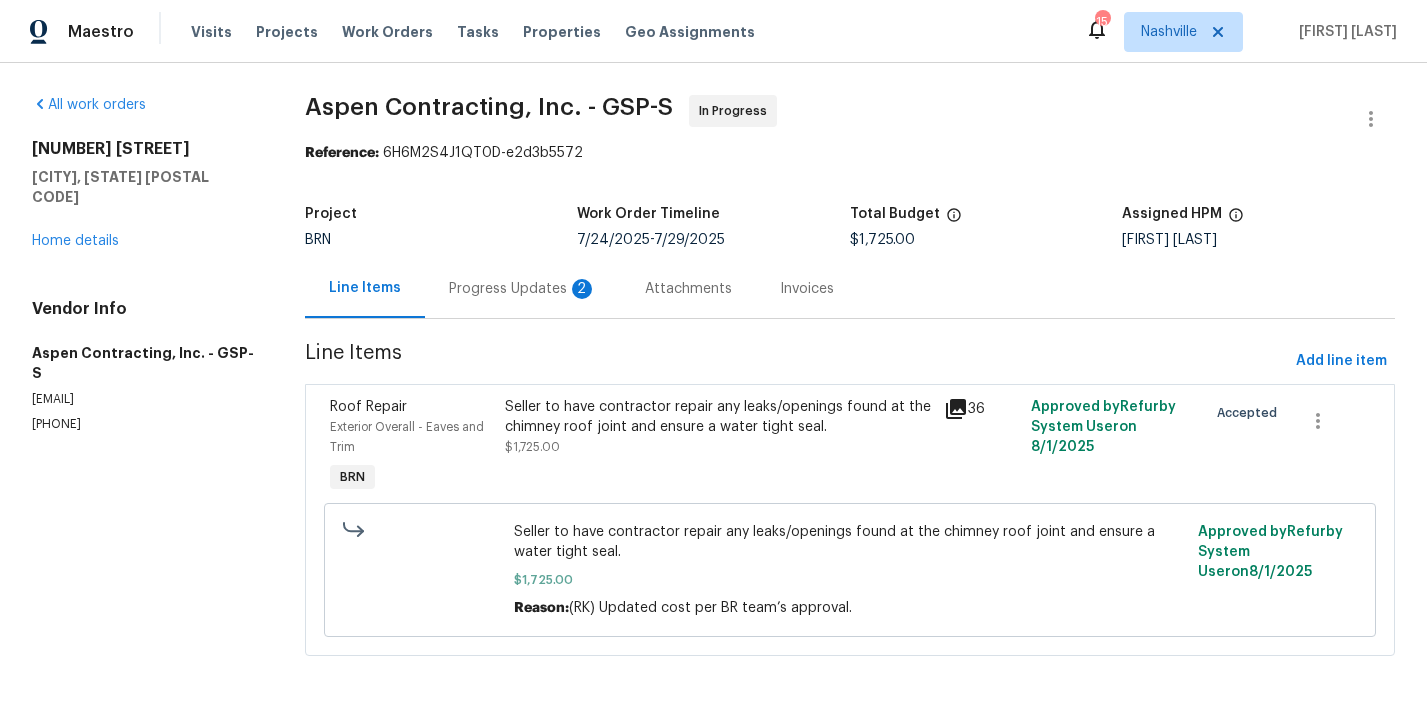 click on "Progress Updates 2" at bounding box center [523, 288] 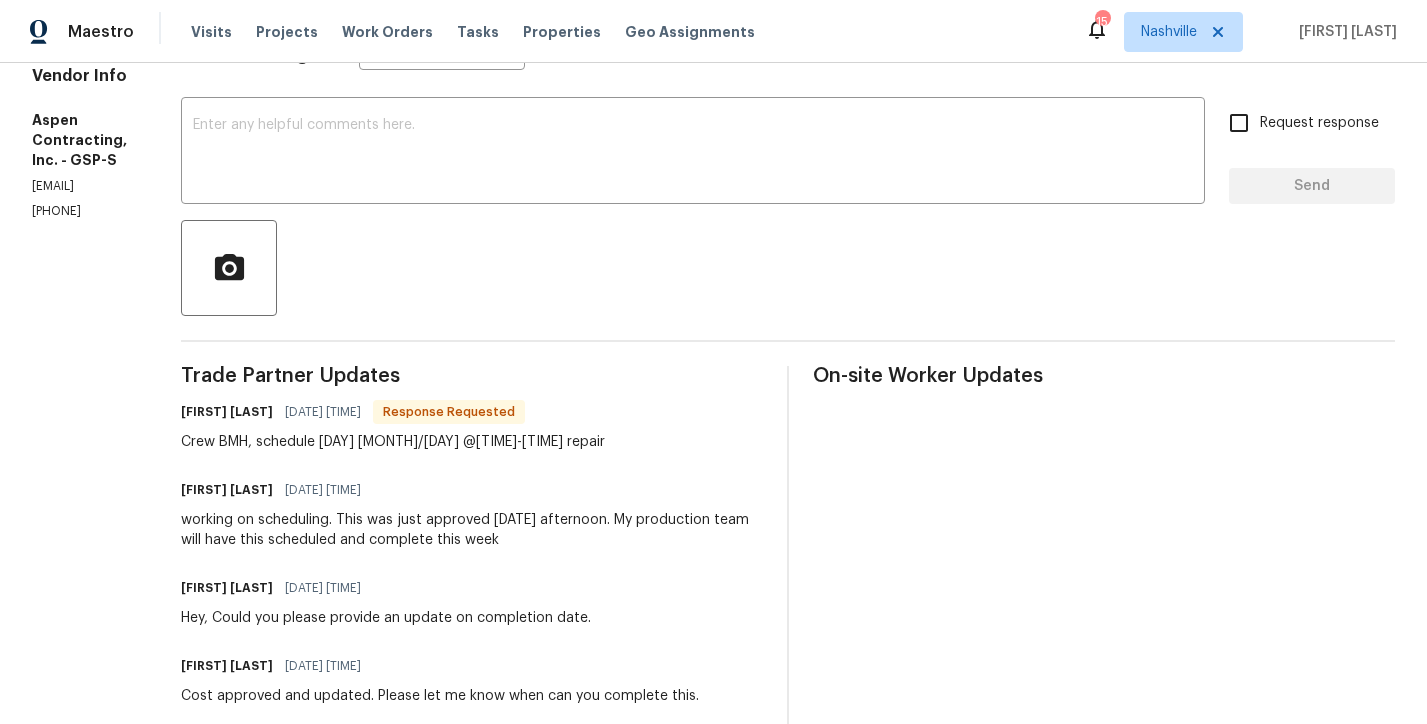 scroll, scrollTop: 315, scrollLeft: 0, axis: vertical 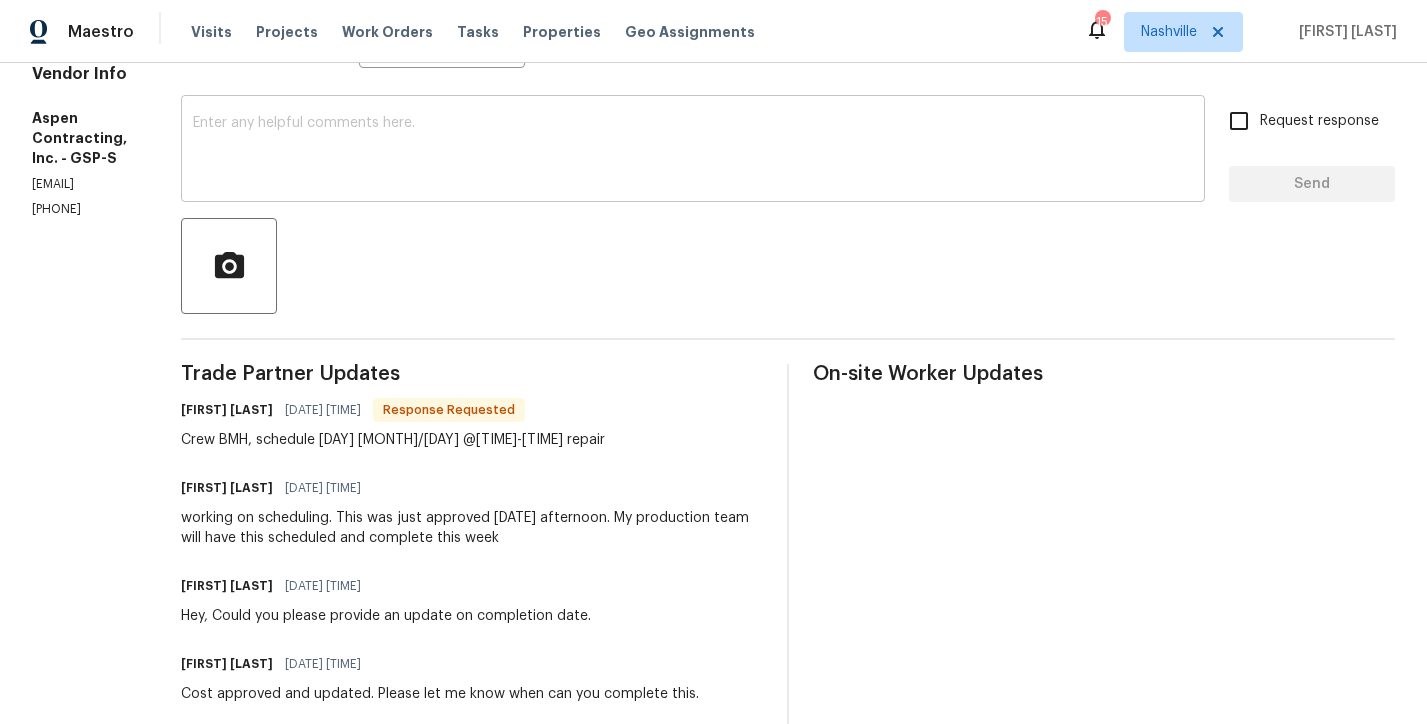 click at bounding box center [693, 151] 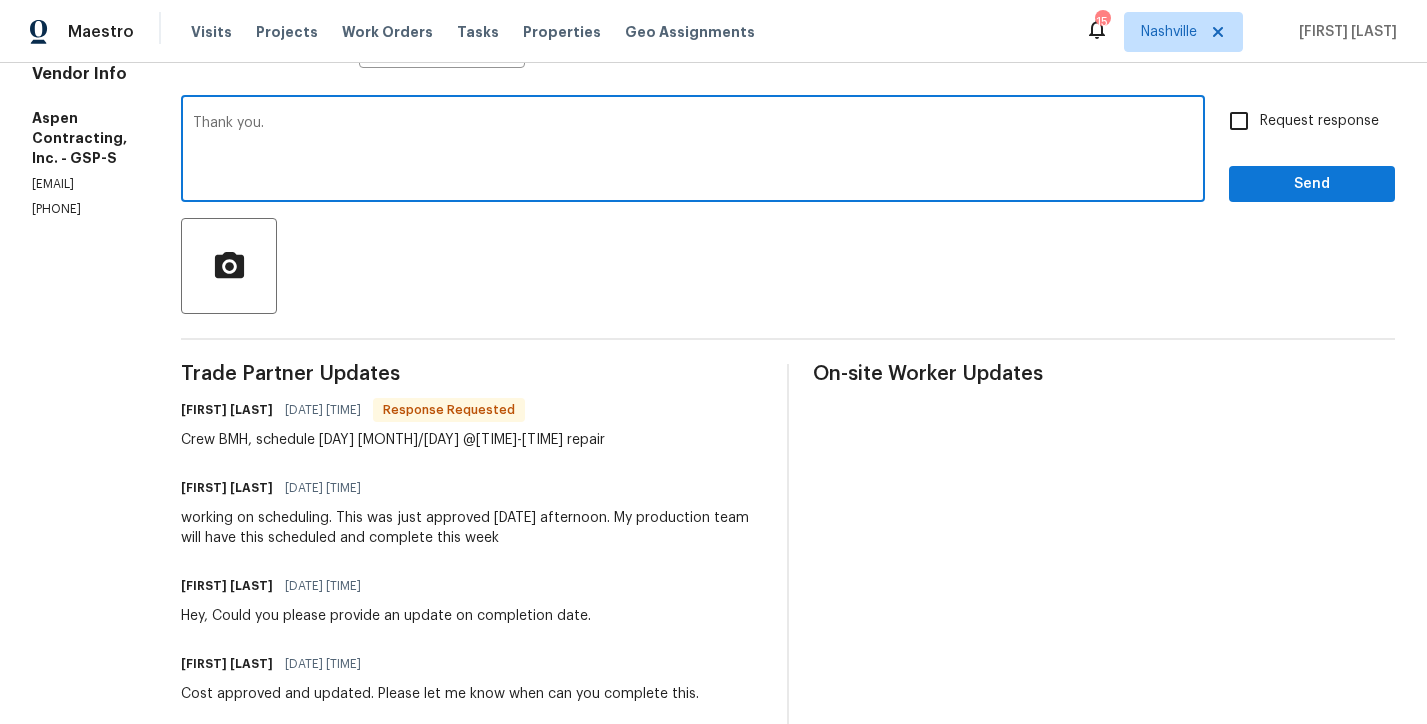 type on "Thank you." 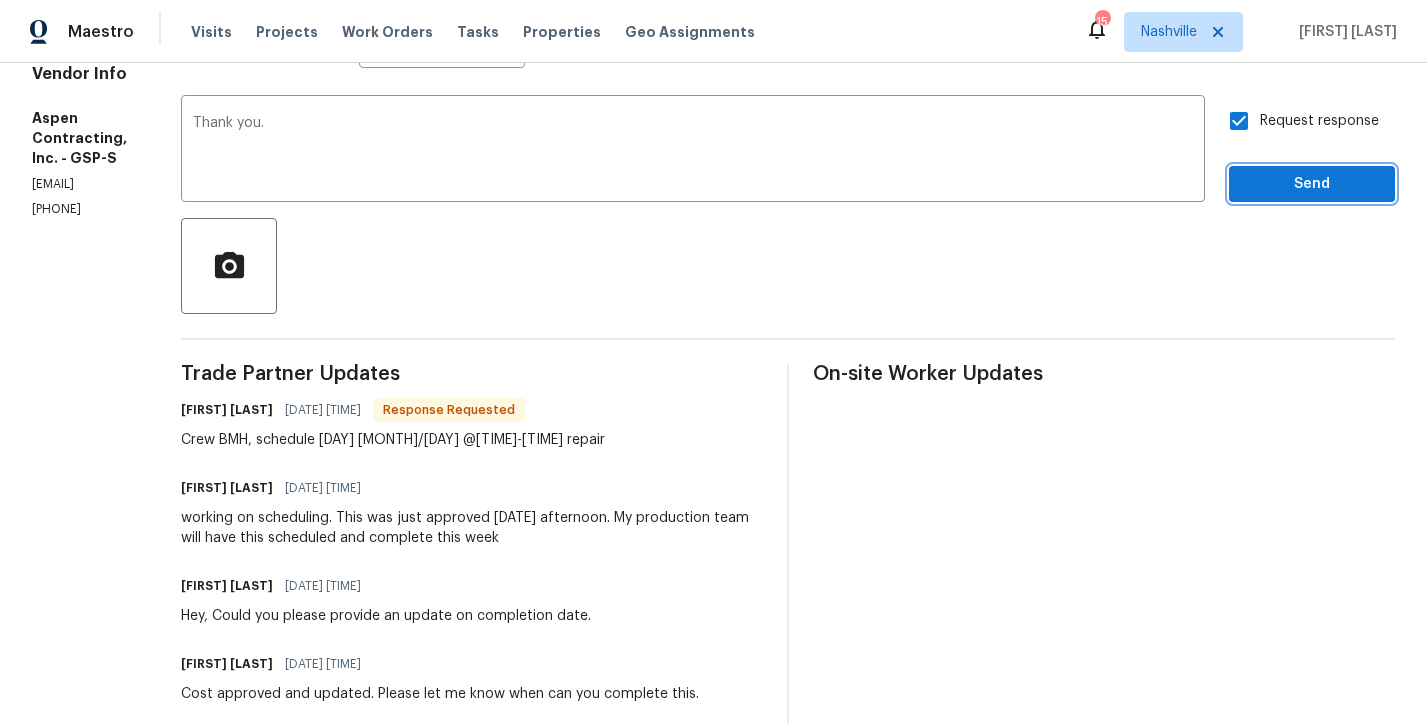 click on "Send" at bounding box center [1312, 184] 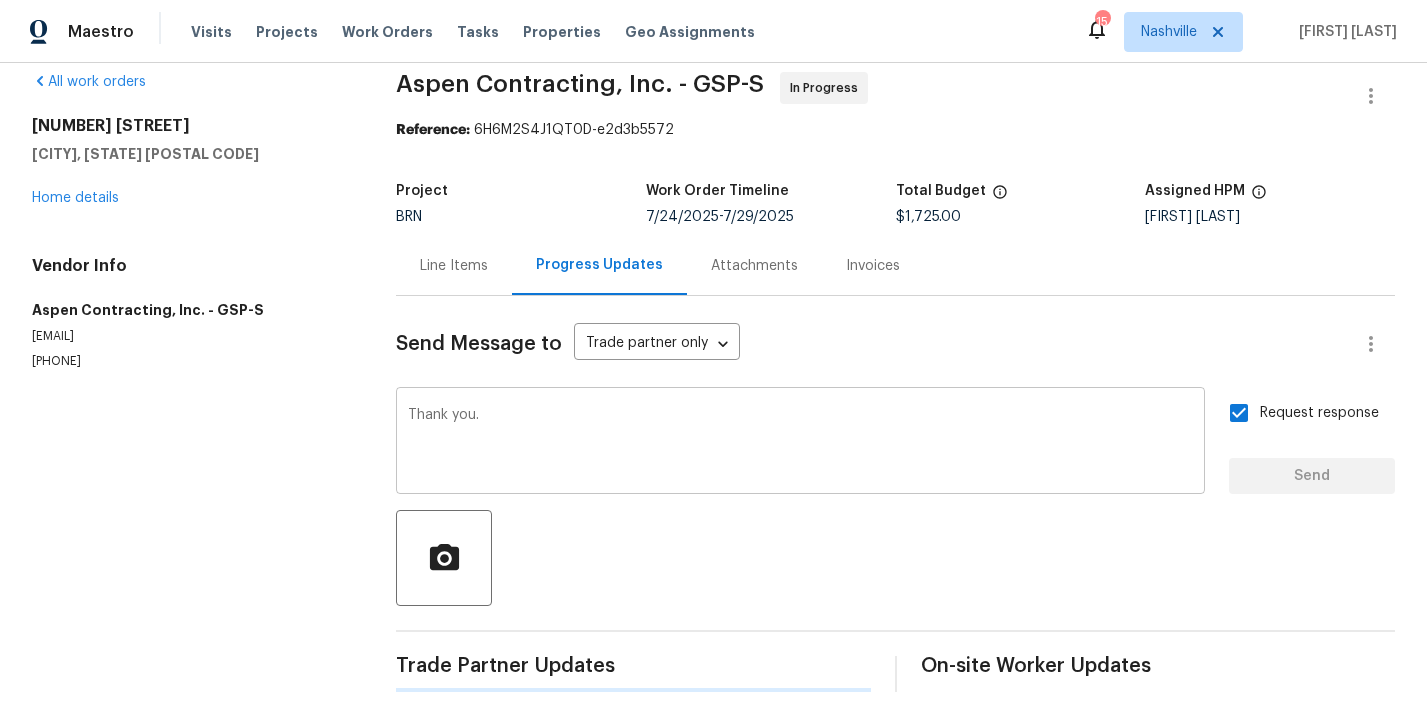 scroll, scrollTop: 0, scrollLeft: 0, axis: both 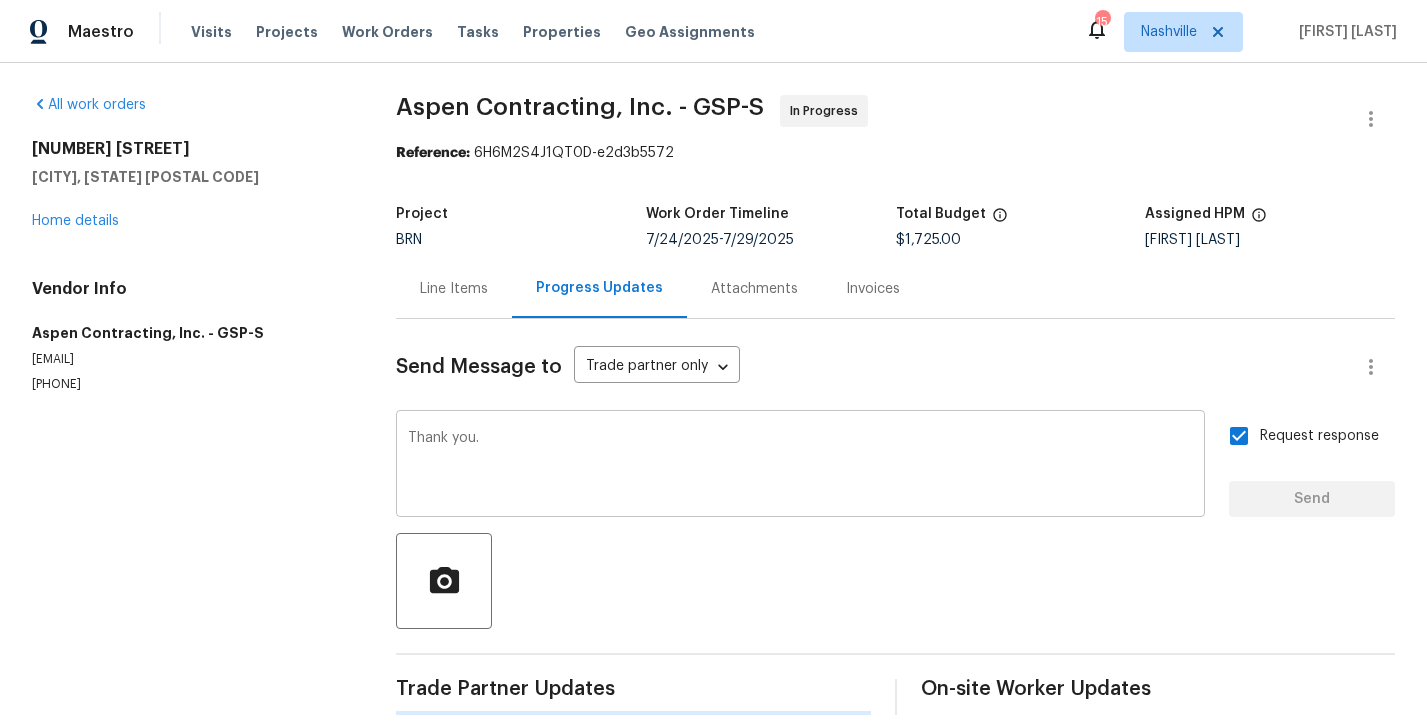 type 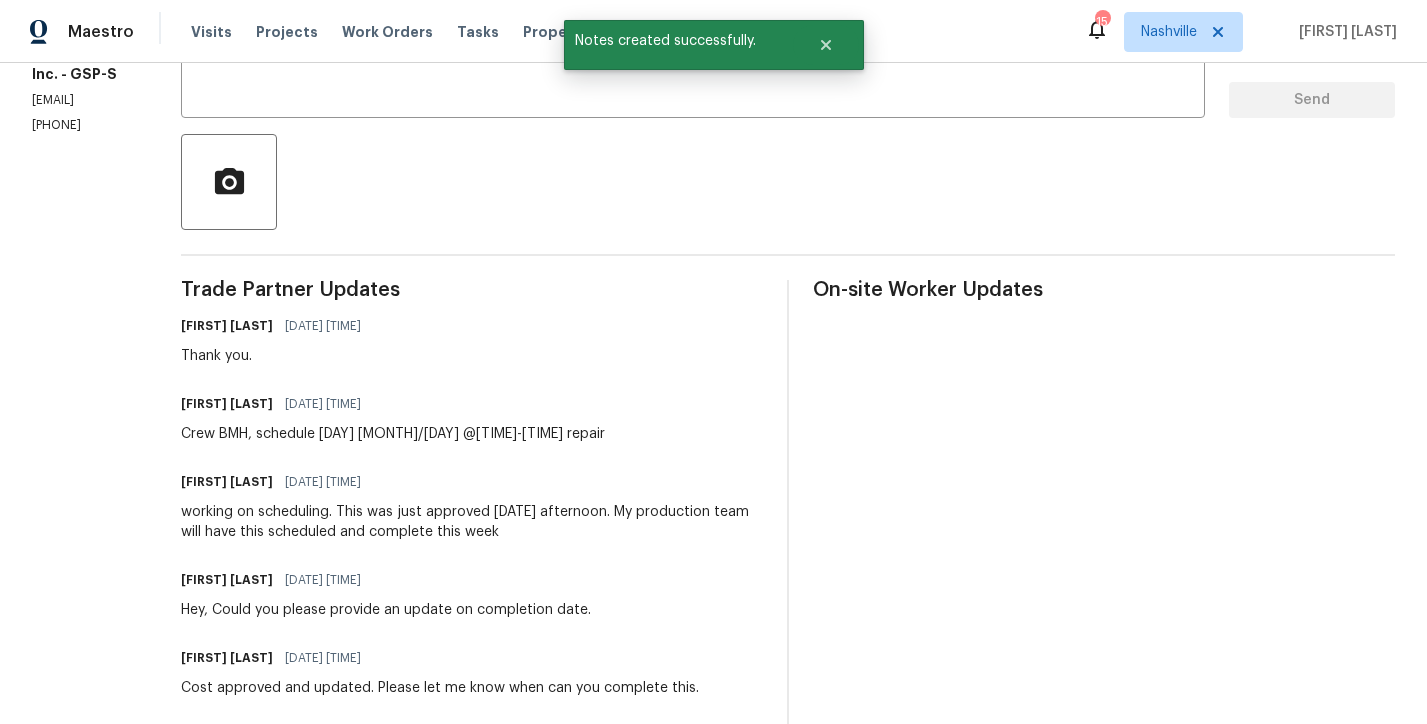 scroll, scrollTop: 212, scrollLeft: 0, axis: vertical 